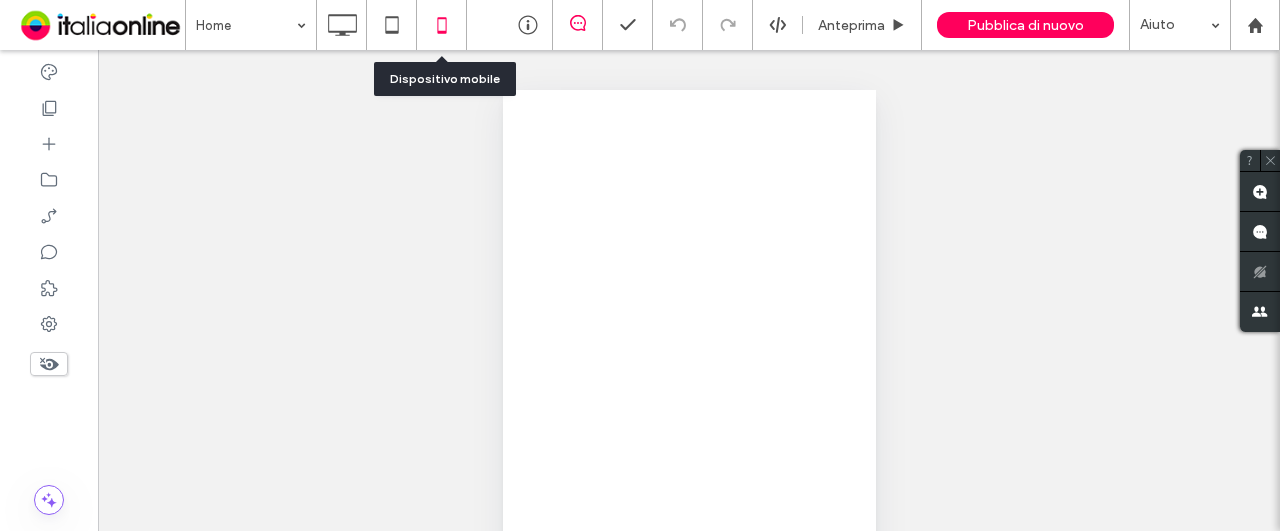scroll, scrollTop: 0, scrollLeft: 0, axis: both 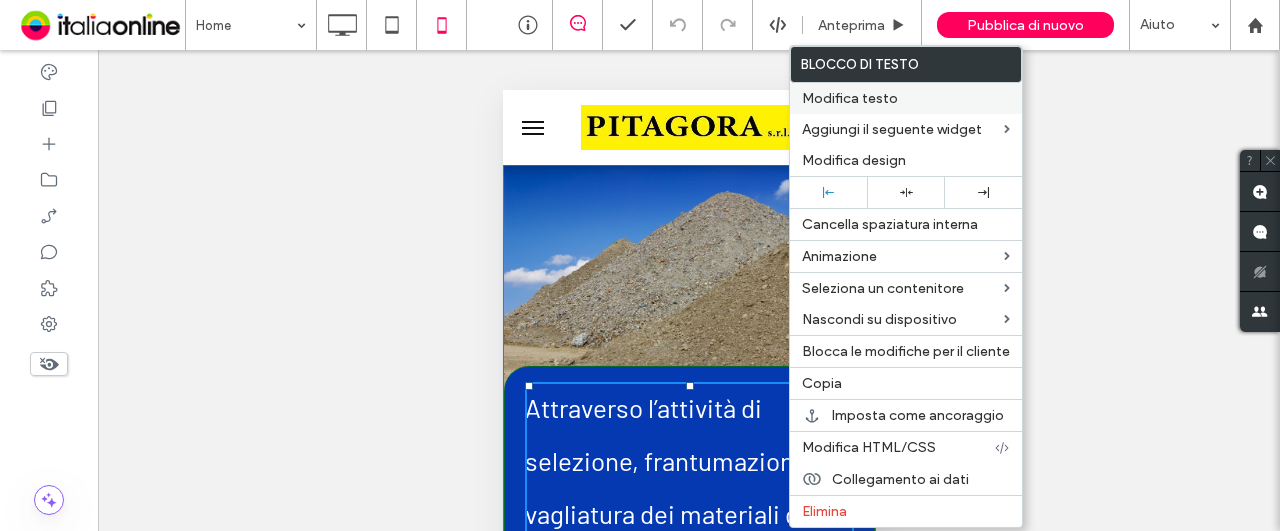 click on "Modifica testo" at bounding box center (850, 98) 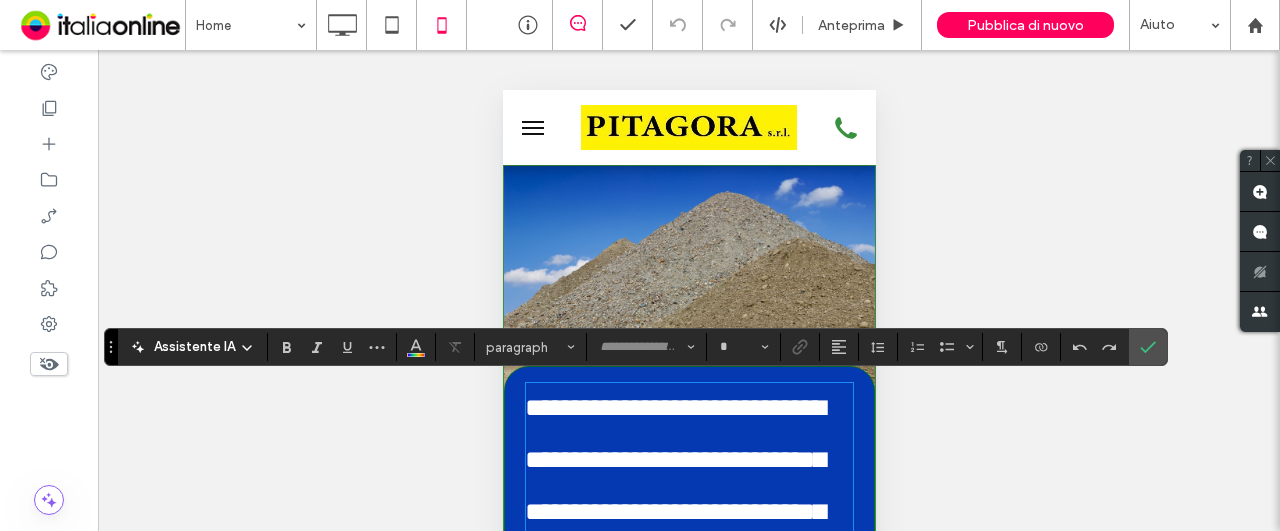 type on "******" 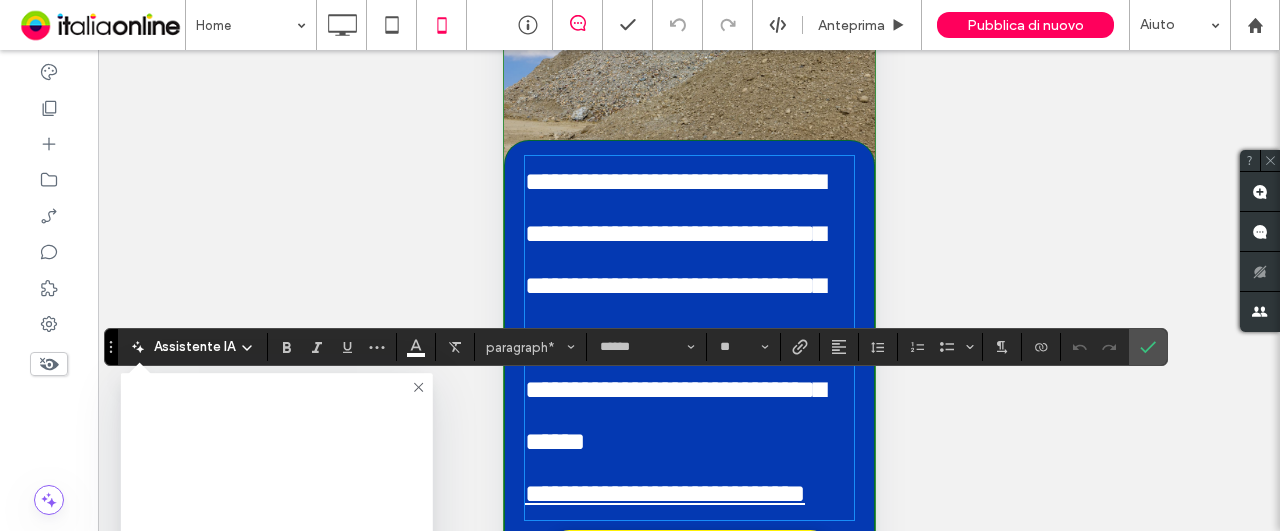 scroll, scrollTop: 196, scrollLeft: 0, axis: vertical 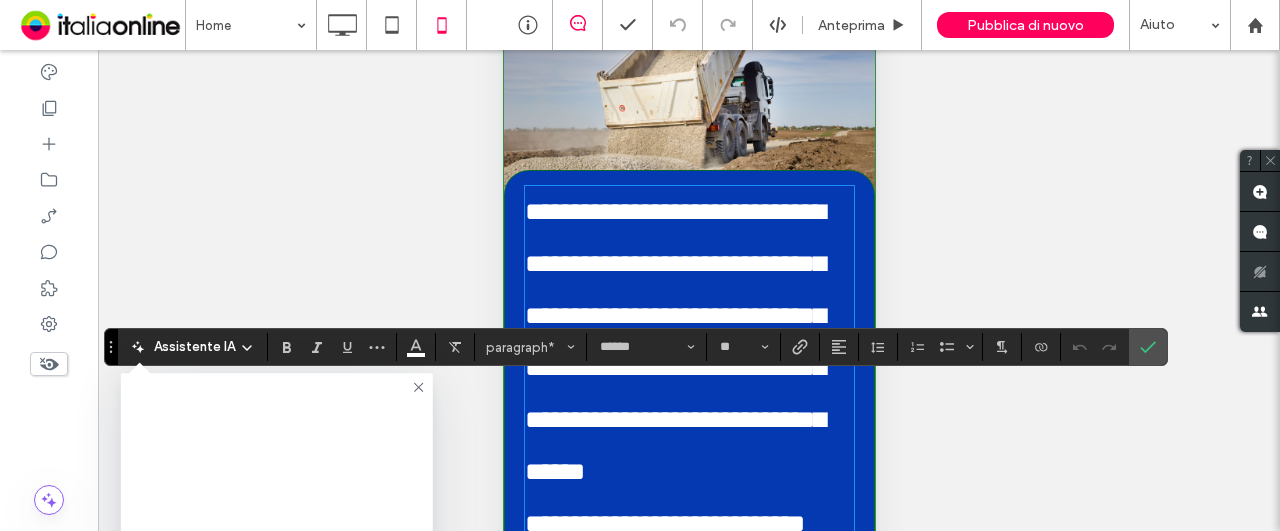 click on "Mostrare?
Sì
Mostrare?
Sì
Mostrare?
Sì
Mostrare?
Sì" at bounding box center [689, 315] 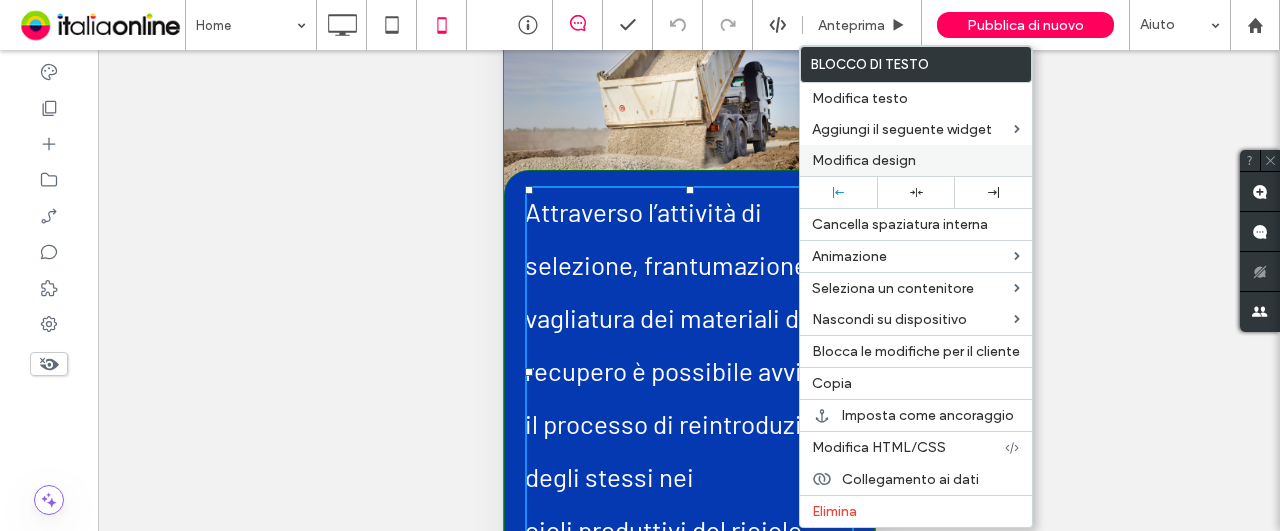 click on "Modifica design" at bounding box center (864, 160) 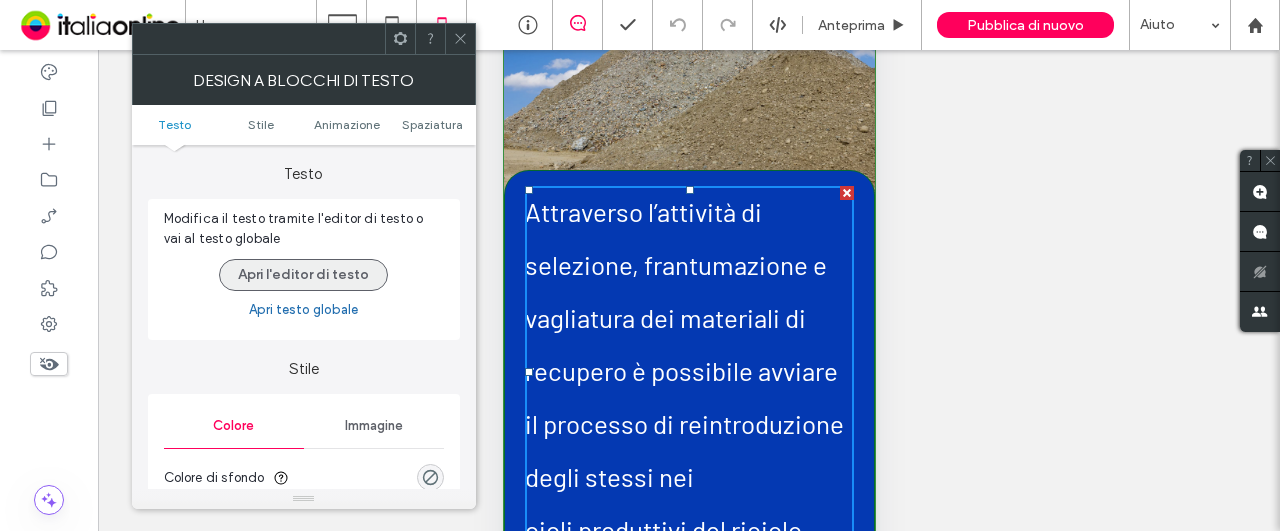 scroll, scrollTop: 200, scrollLeft: 0, axis: vertical 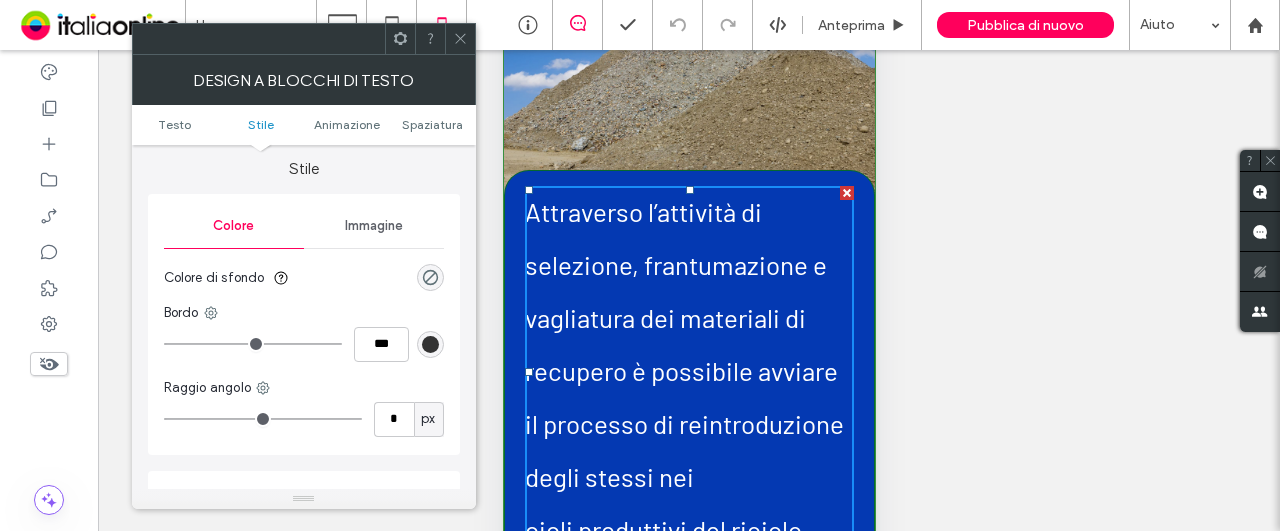 click on "Colore" at bounding box center [233, 226] 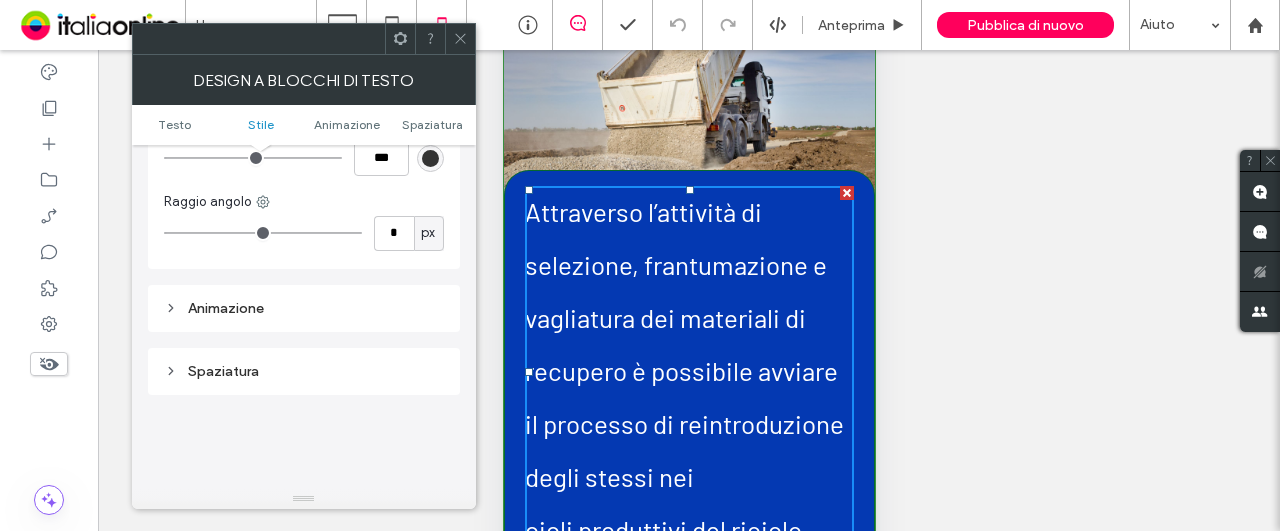 scroll, scrollTop: 373, scrollLeft: 0, axis: vertical 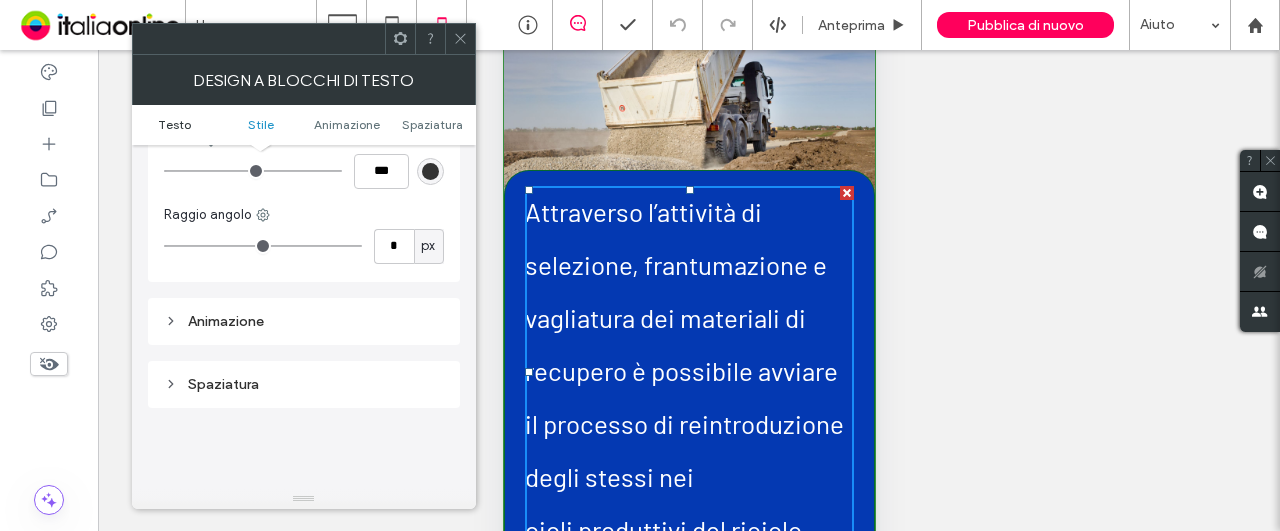 click on "Testo" at bounding box center (174, 124) 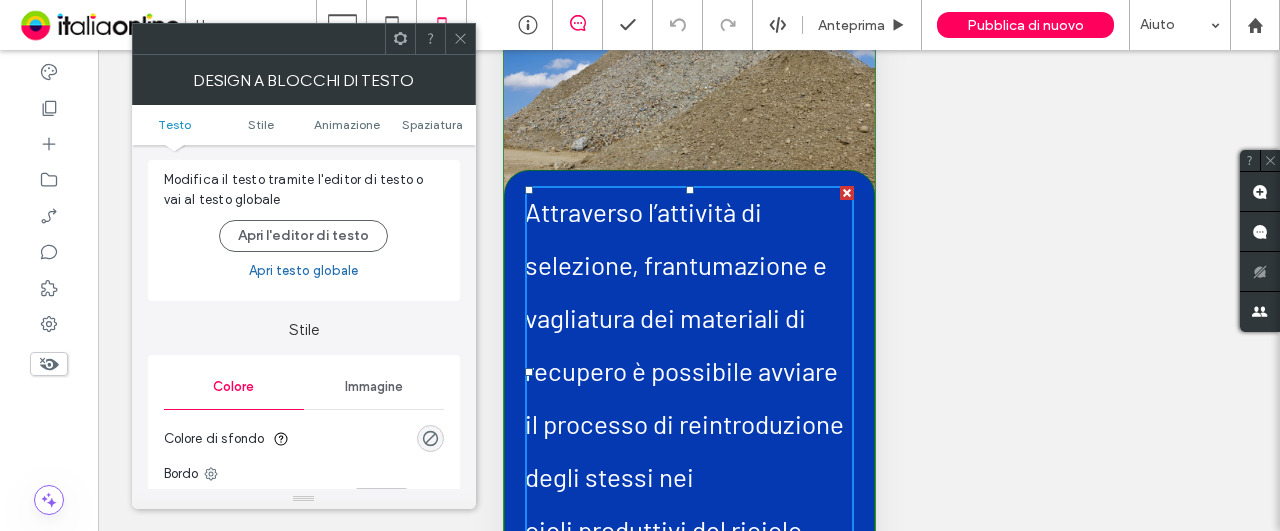 scroll, scrollTop: 100, scrollLeft: 0, axis: vertical 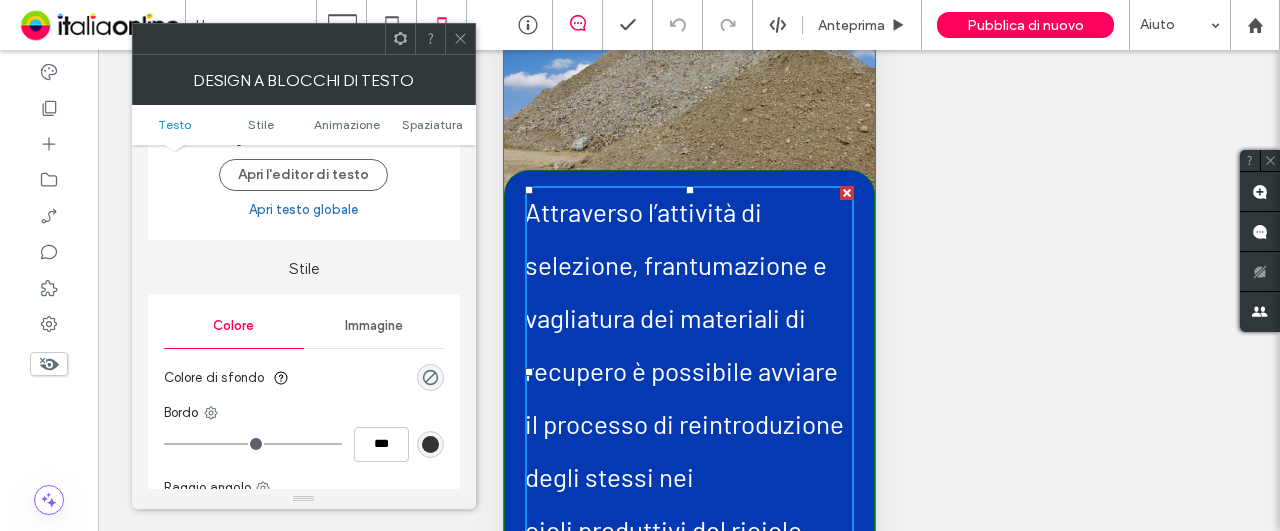 click on "Immagine" at bounding box center (374, 326) 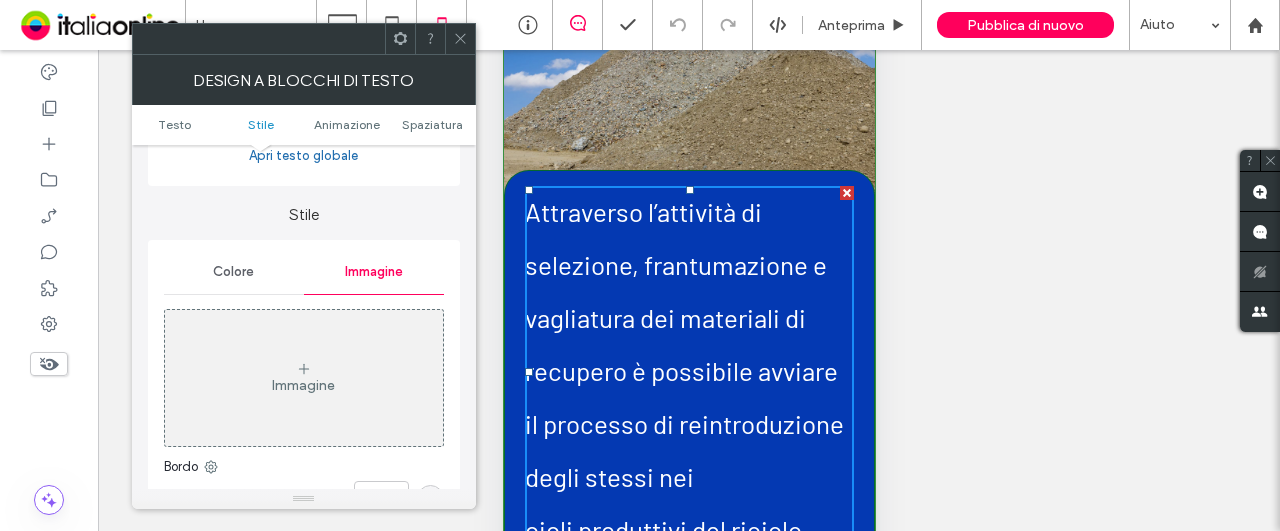 scroll, scrollTop: 200, scrollLeft: 0, axis: vertical 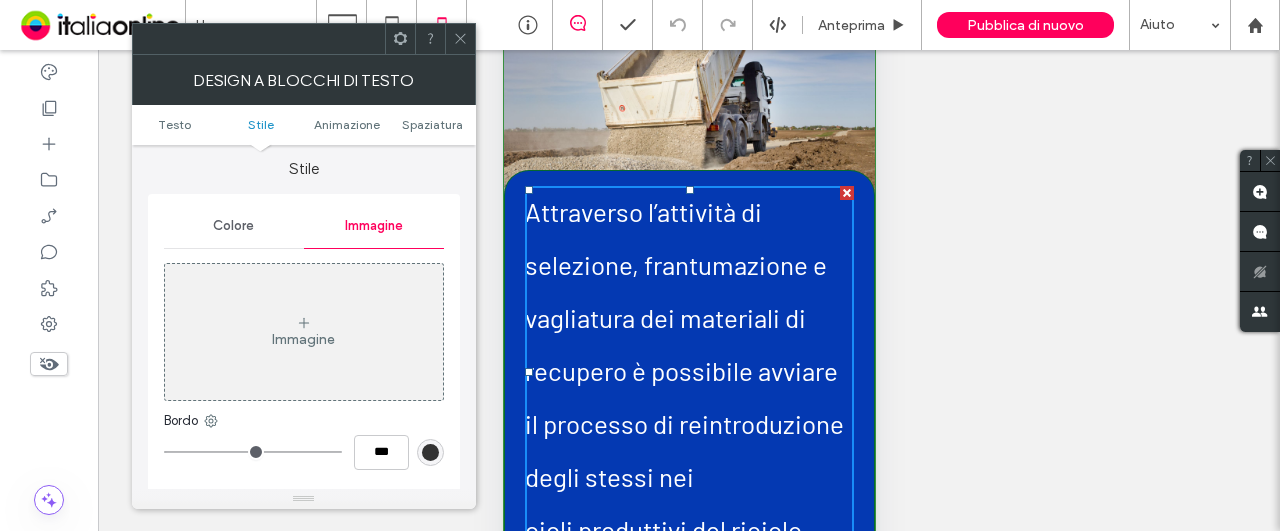 click at bounding box center (460, 39) 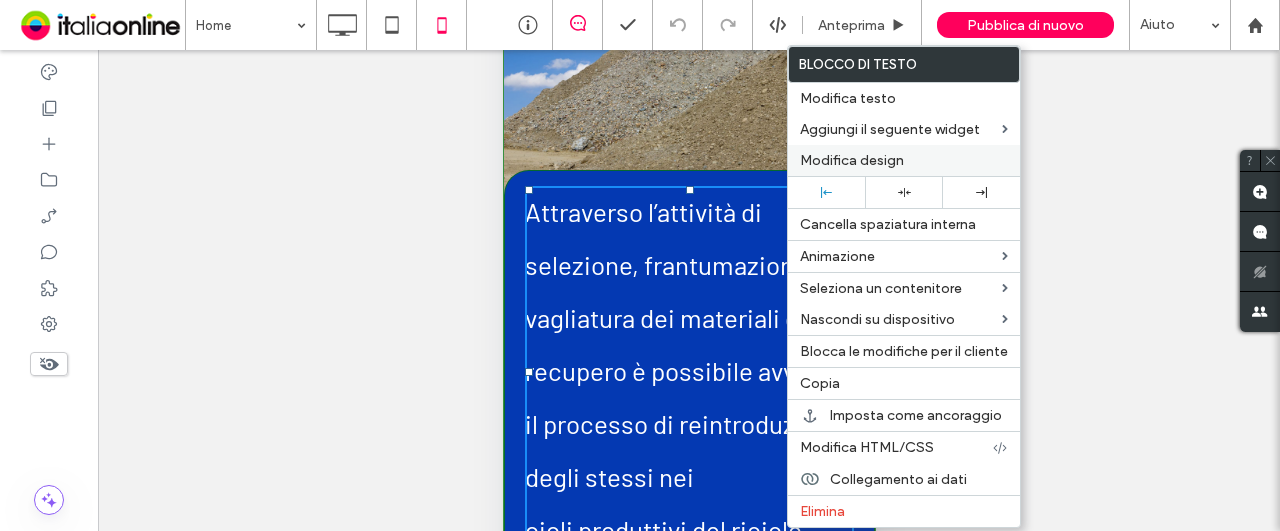 drag, startPoint x: 884, startPoint y: 159, endPoint x: 872, endPoint y: 165, distance: 13.416408 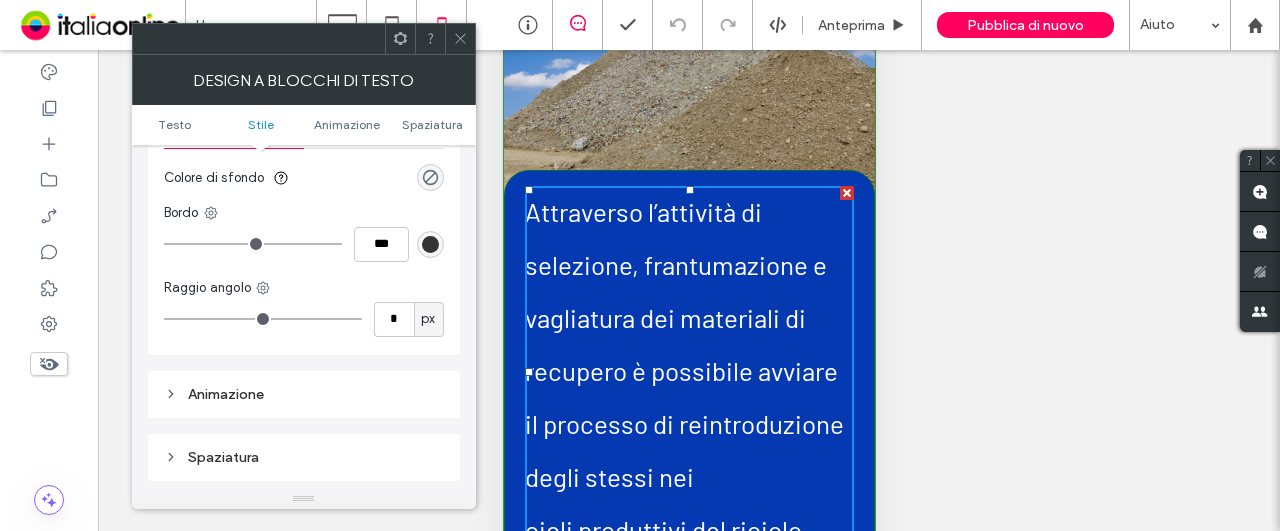 scroll, scrollTop: 200, scrollLeft: 0, axis: vertical 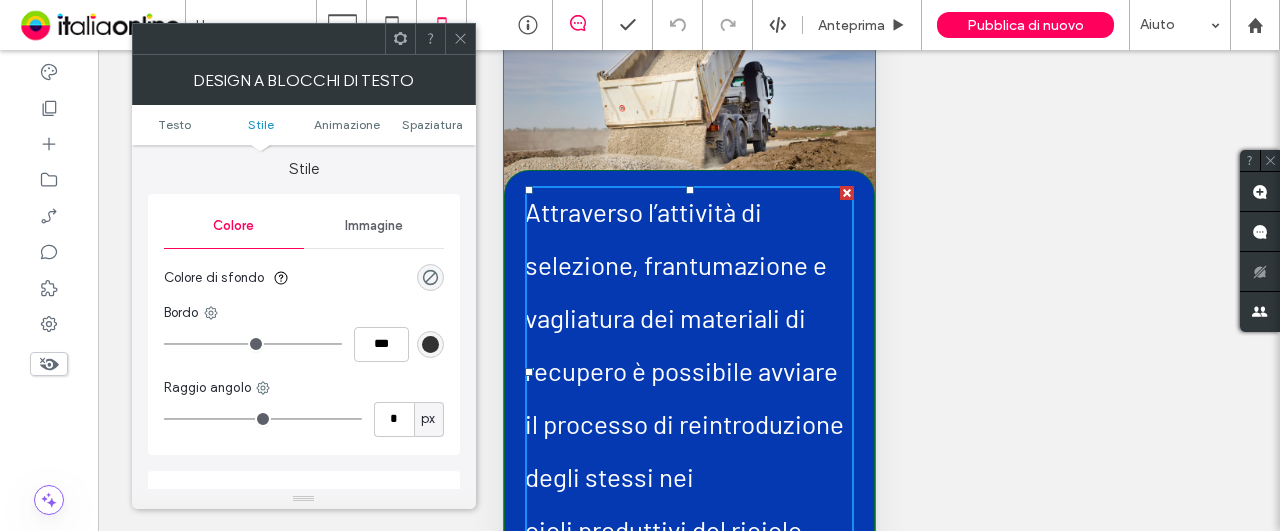 click on "Raggio angolo" at bounding box center (208, 388) 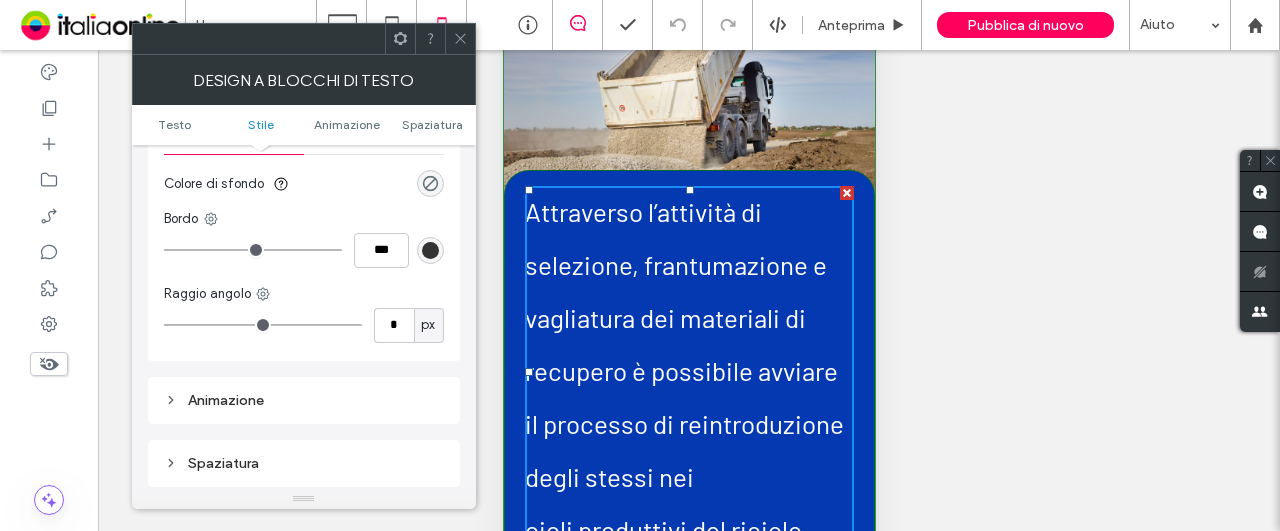 scroll, scrollTop: 400, scrollLeft: 0, axis: vertical 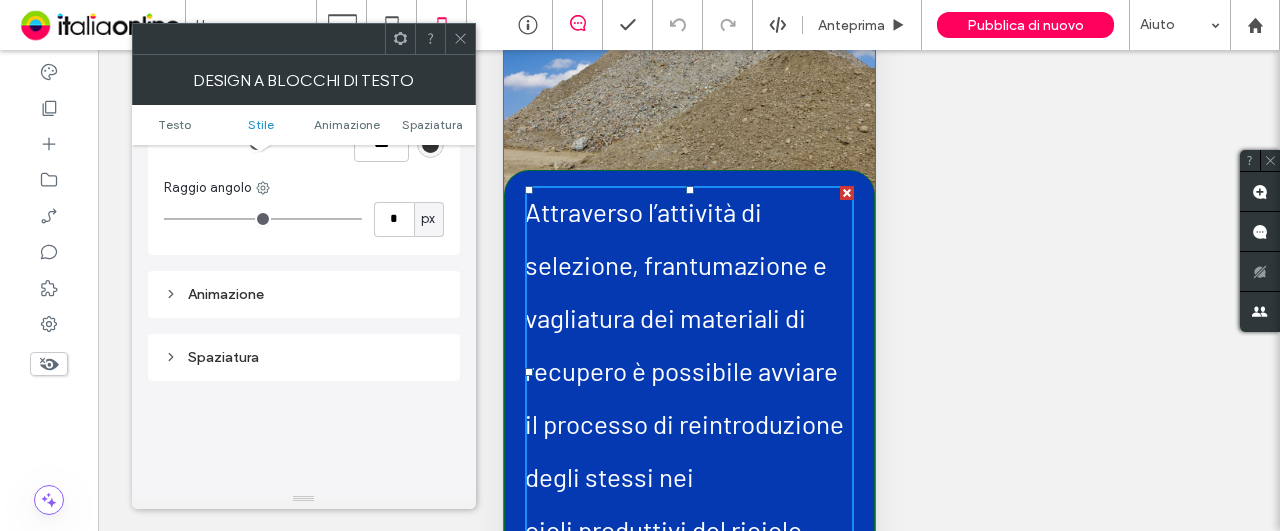 click on "Animazione" at bounding box center [304, 294] 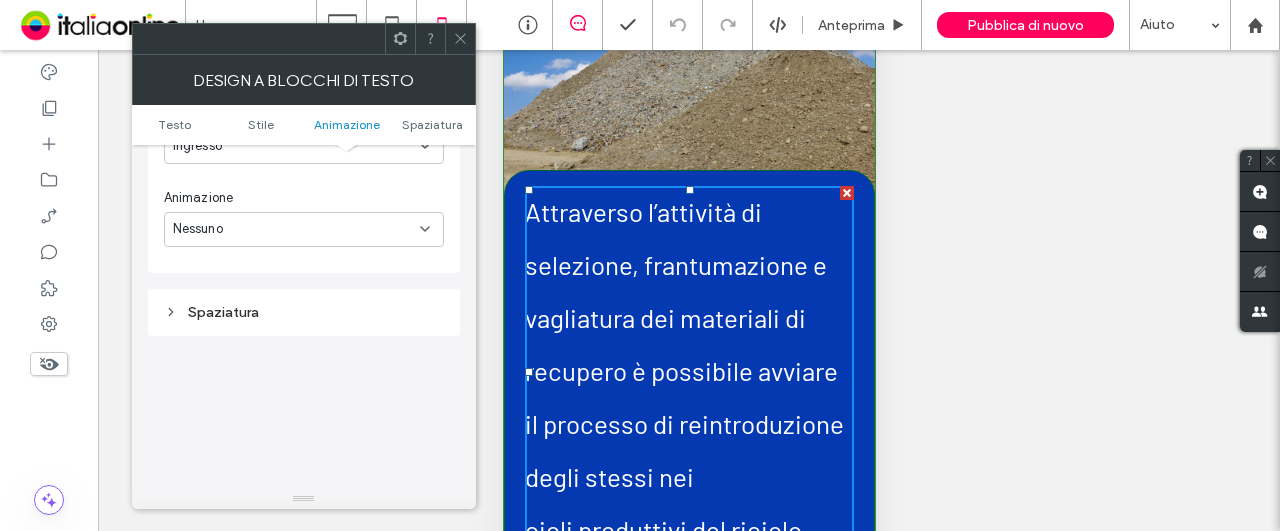 scroll, scrollTop: 700, scrollLeft: 0, axis: vertical 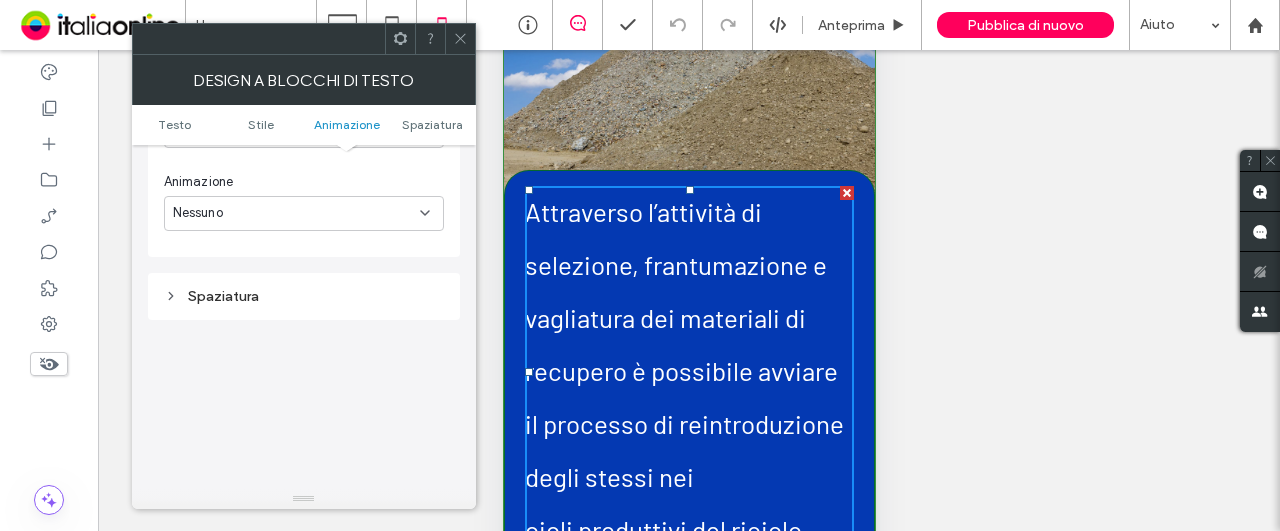 click on "Spaziatura" at bounding box center (304, 296) 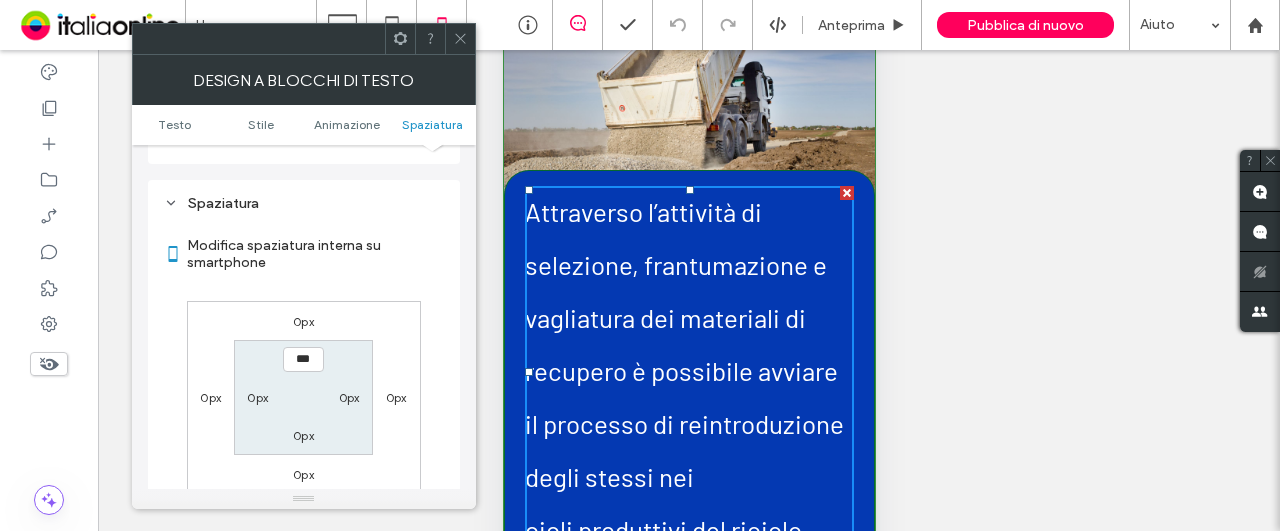 scroll, scrollTop: 700, scrollLeft: 0, axis: vertical 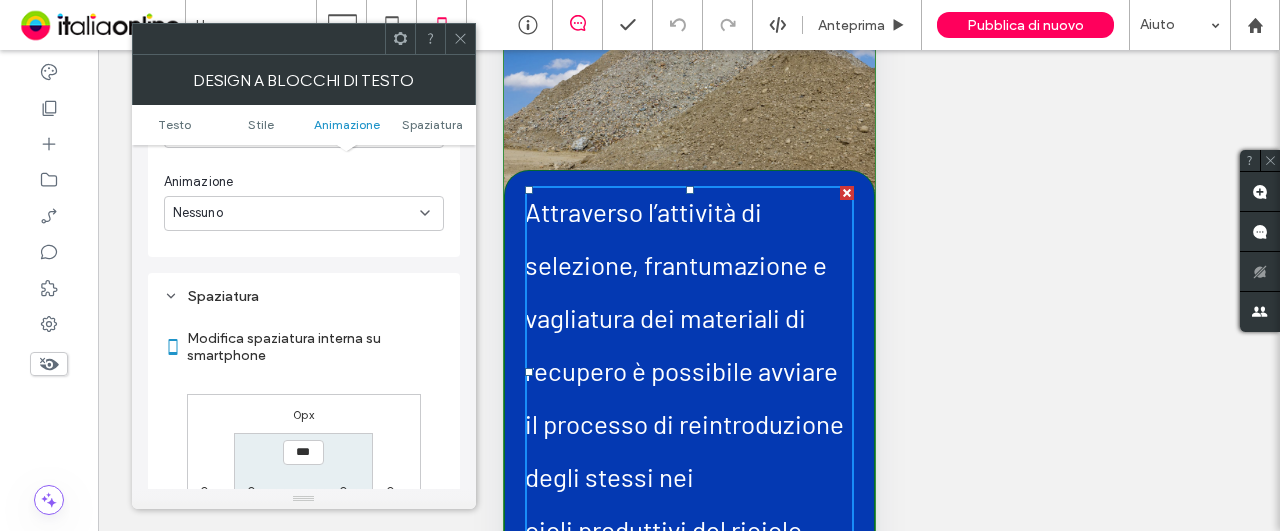 click on "Testo Stile Animazione Spaziatura" at bounding box center (304, 125) 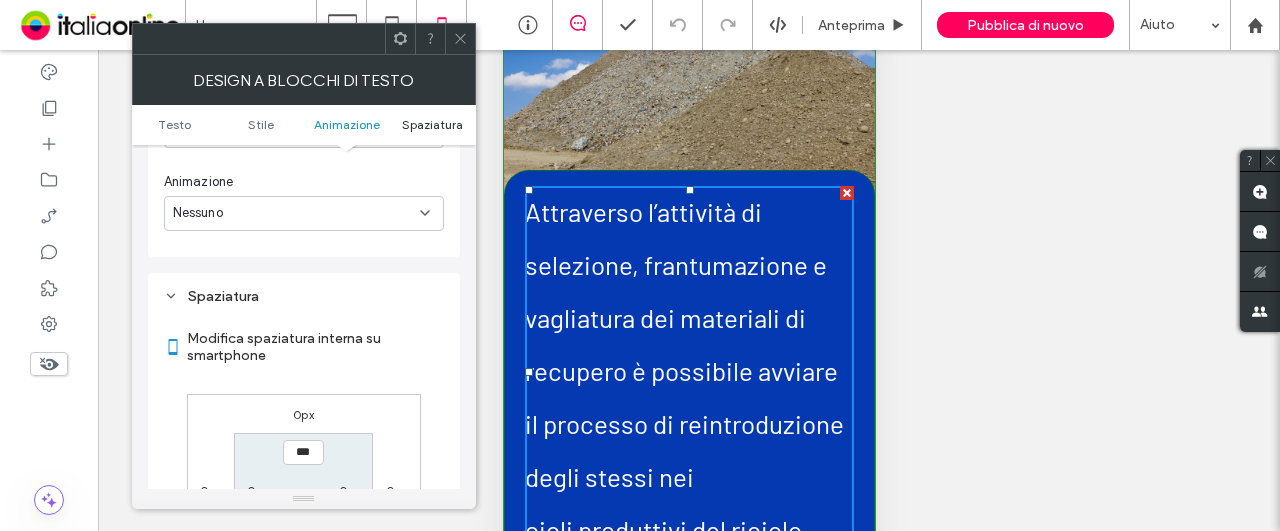 click on "Spaziatura" at bounding box center (432, 124) 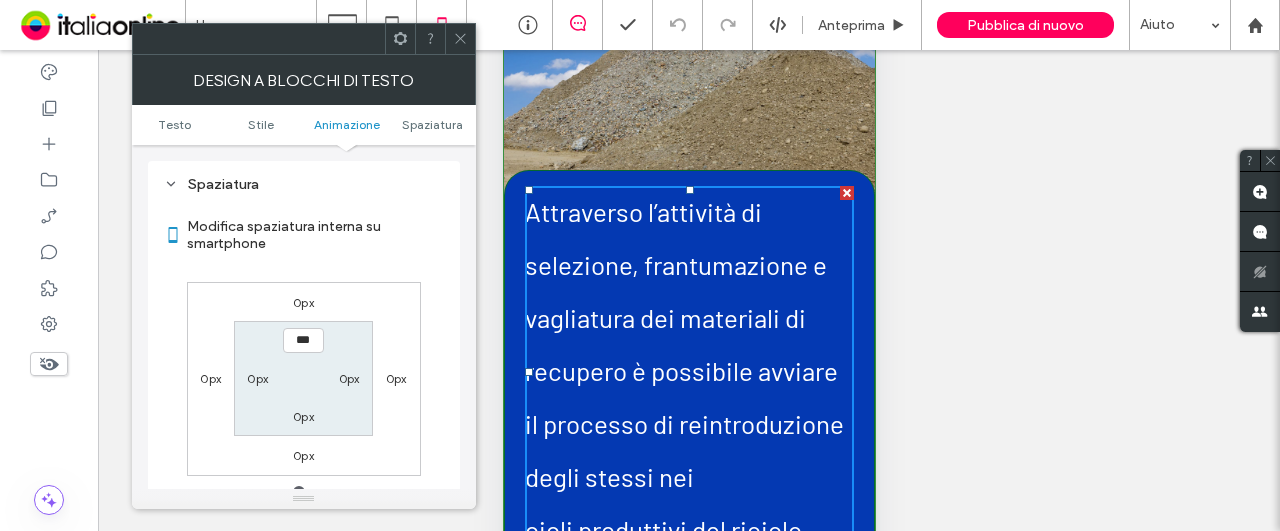 click on "Animazione" at bounding box center (347, 124) 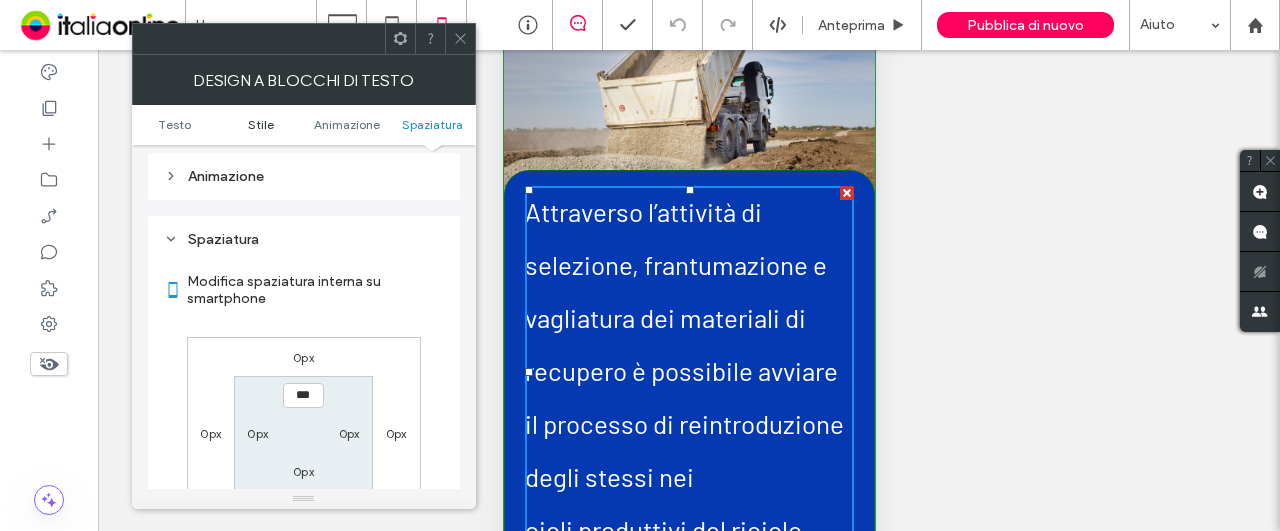 click on "Stile" at bounding box center (261, 124) 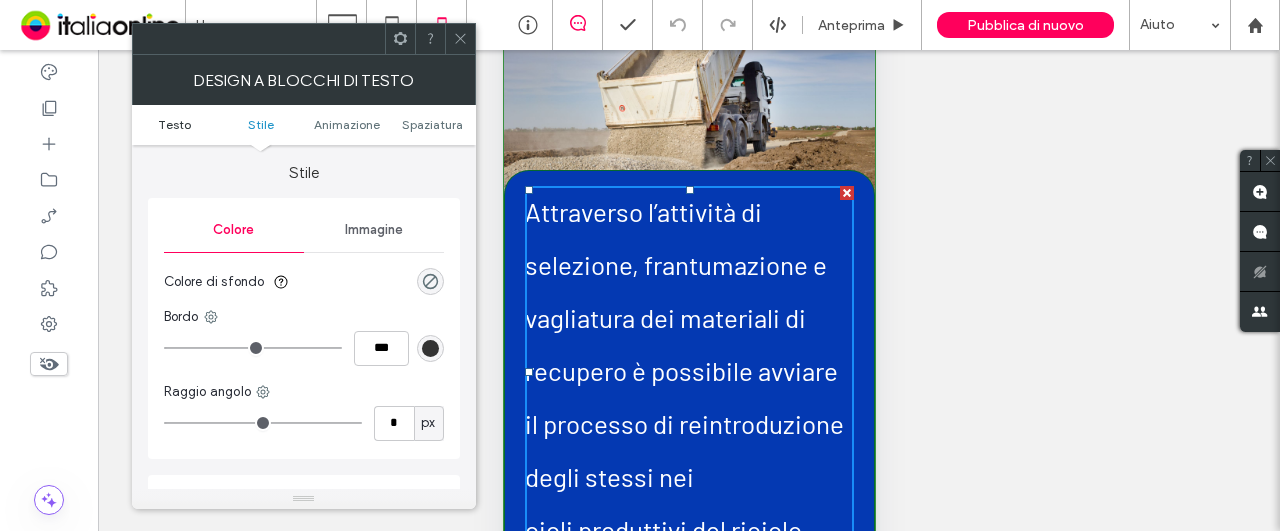 click on "Testo" at bounding box center (174, 124) 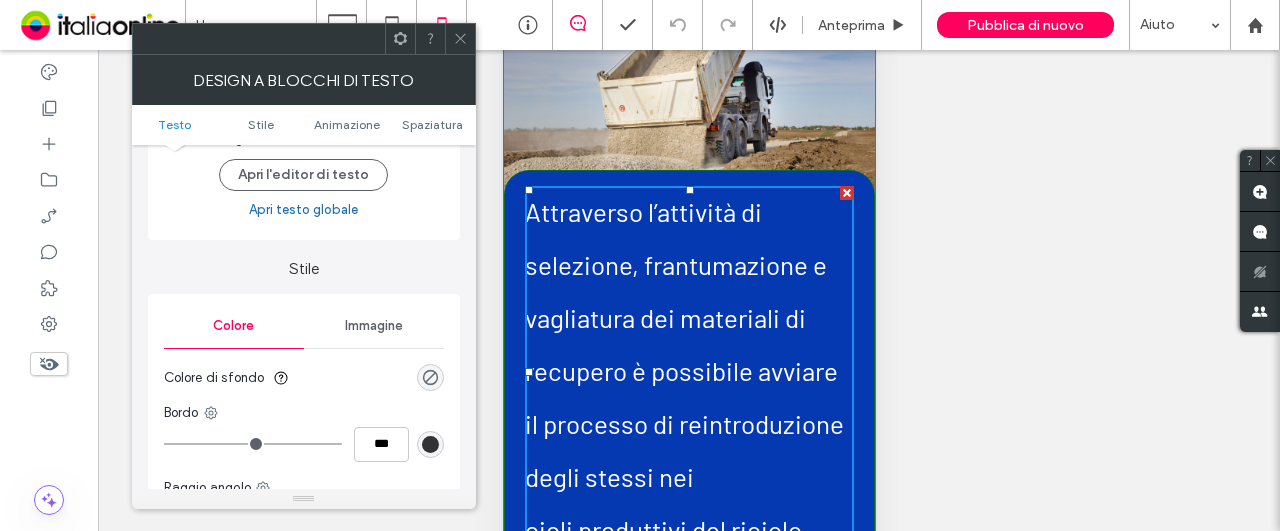 scroll, scrollTop: 200, scrollLeft: 0, axis: vertical 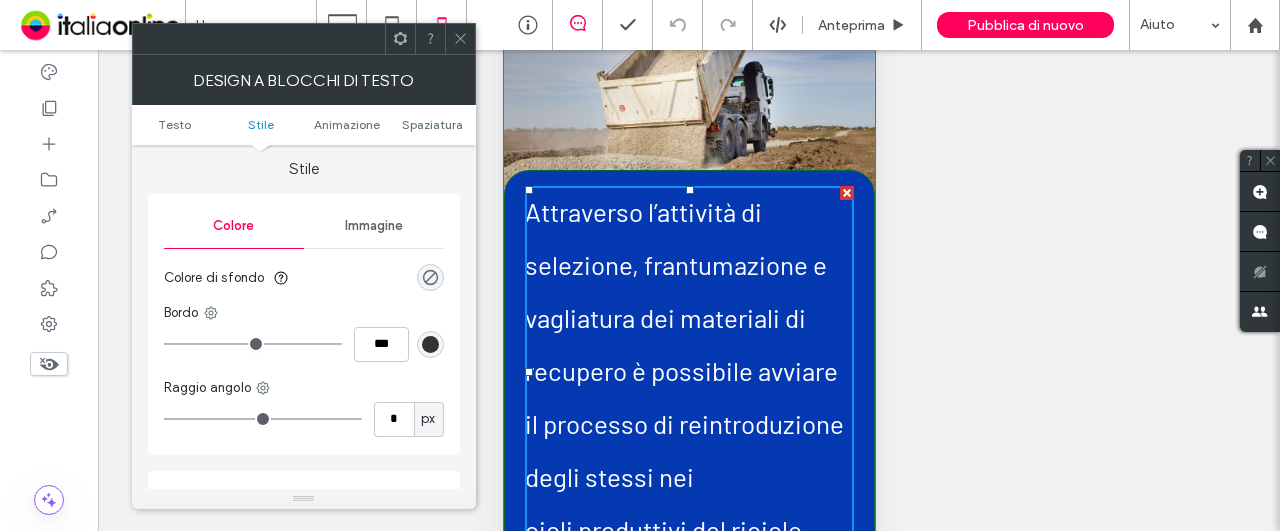 click at bounding box center (430, 344) 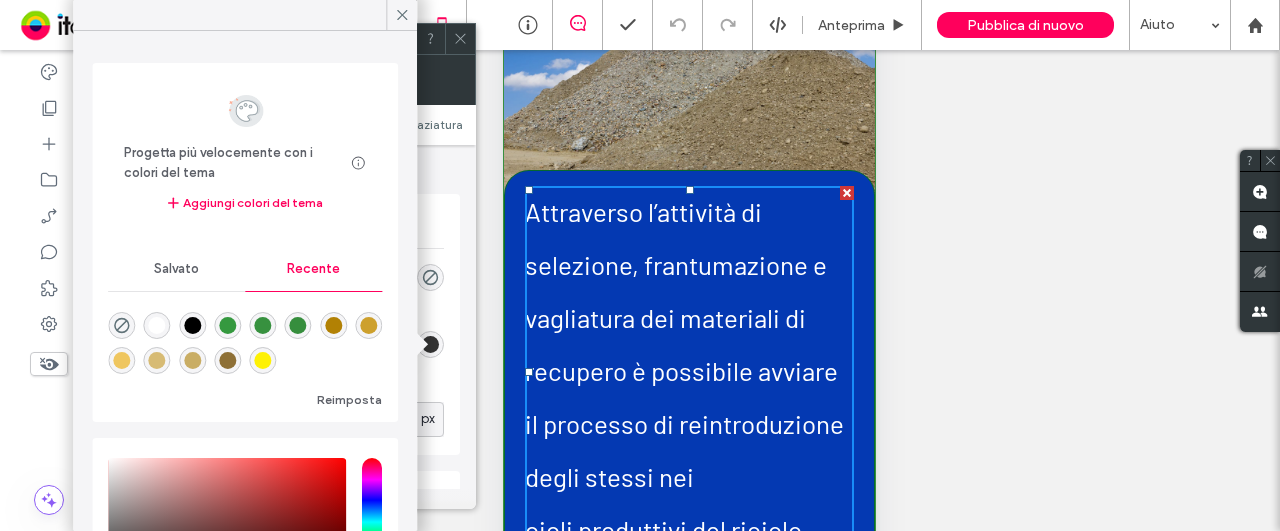 click at bounding box center (298, 325) 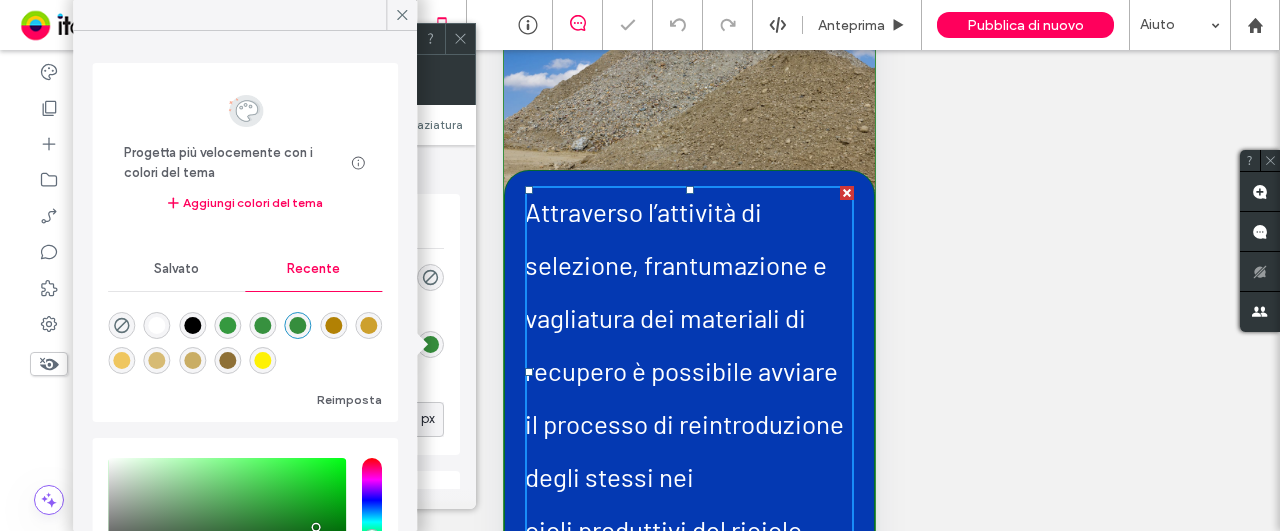 type on "*" 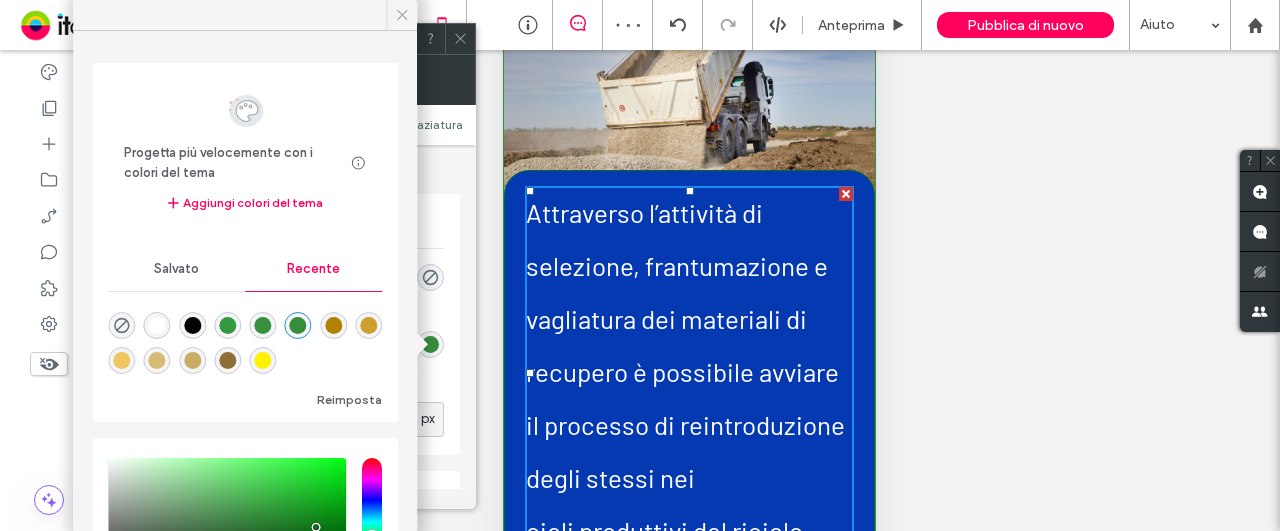 click 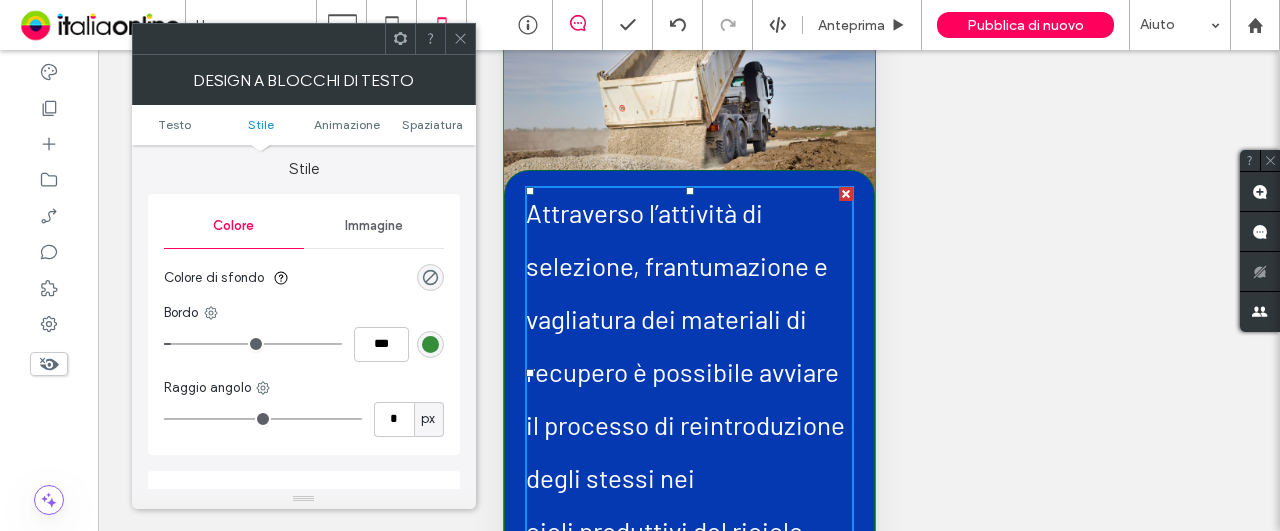 click at bounding box center [460, 39] 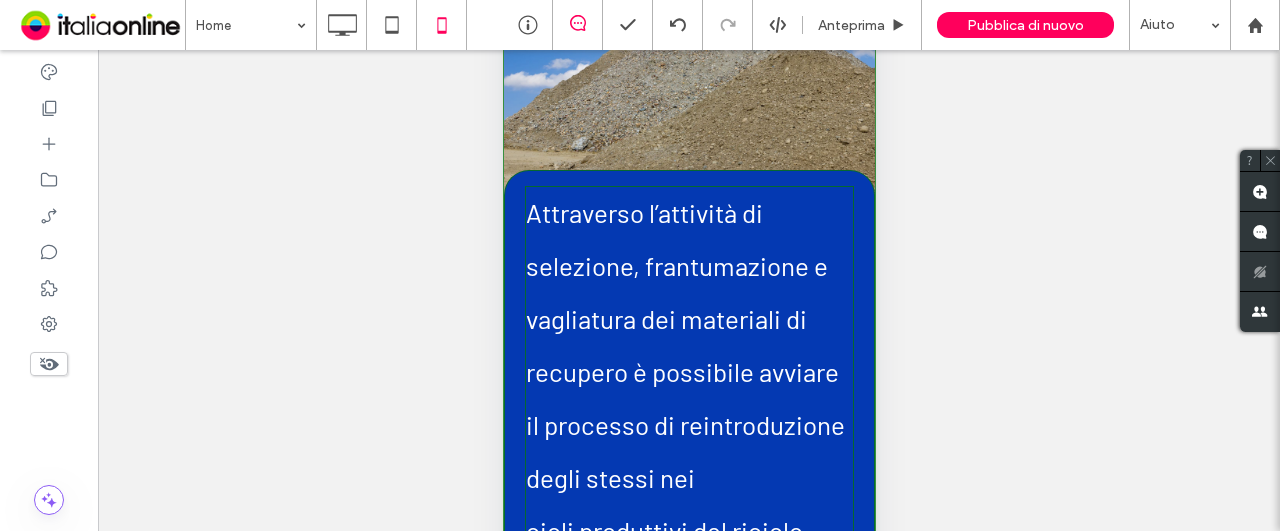 click on "Mostrare?
Sì
Mostrare?
Sì
Mostrare?
Sì
Mostrare?
Sì" at bounding box center [689, 315] 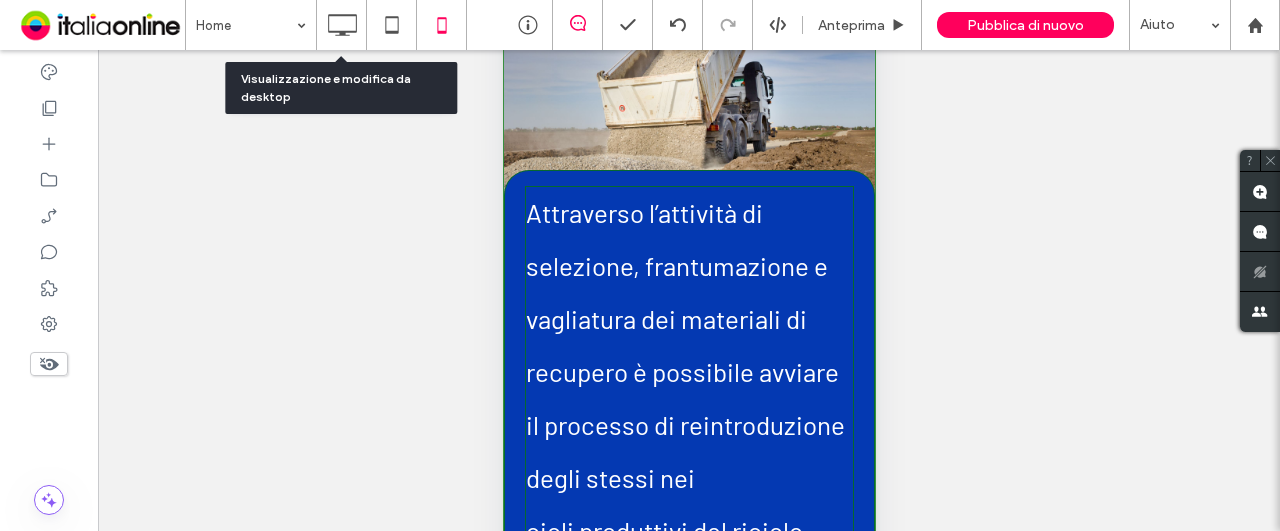 drag, startPoint x: 339, startPoint y: 13, endPoint x: 408, endPoint y: 192, distance: 191.83847 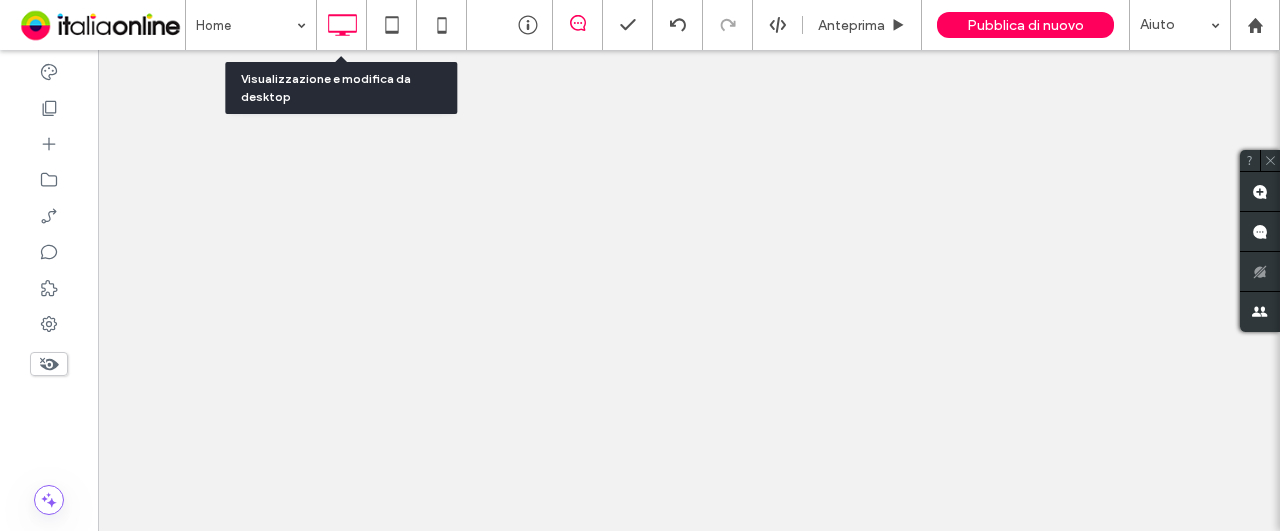 scroll, scrollTop: 0, scrollLeft: 0, axis: both 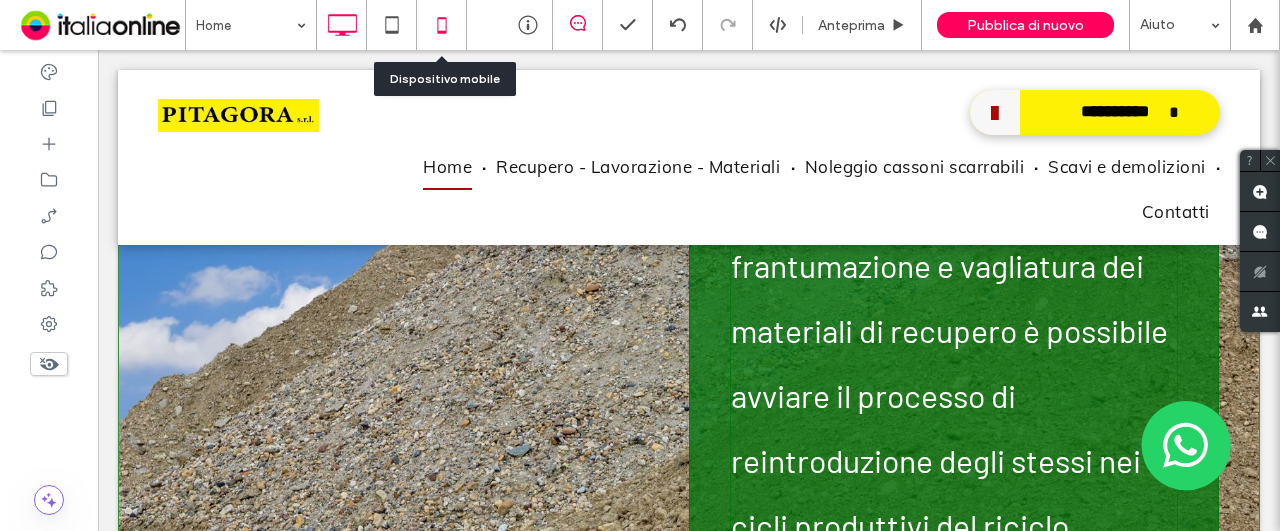 click 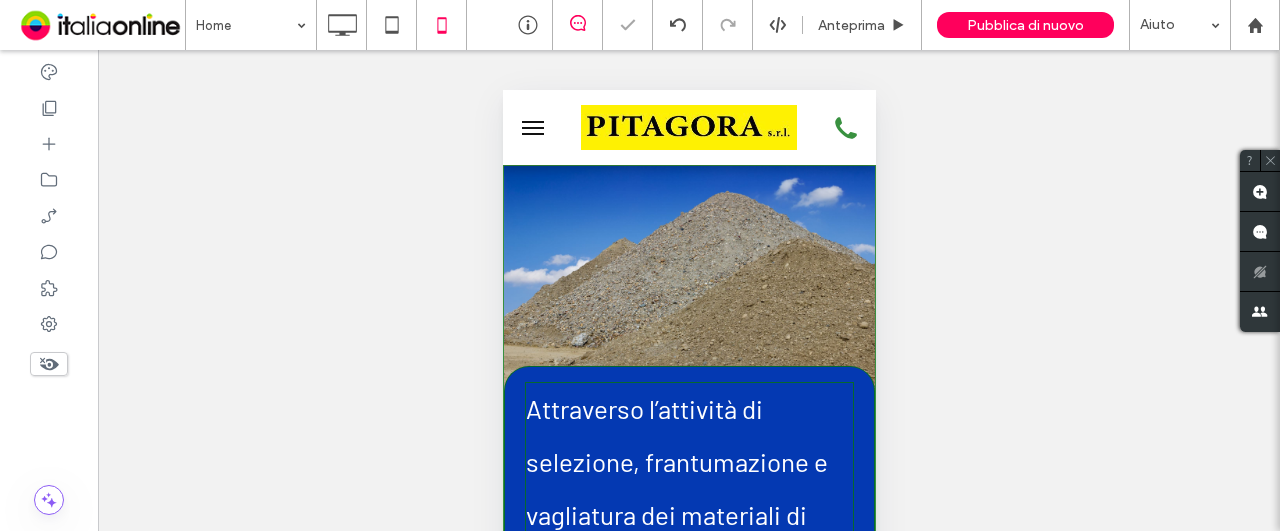 scroll, scrollTop: 0, scrollLeft: 0, axis: both 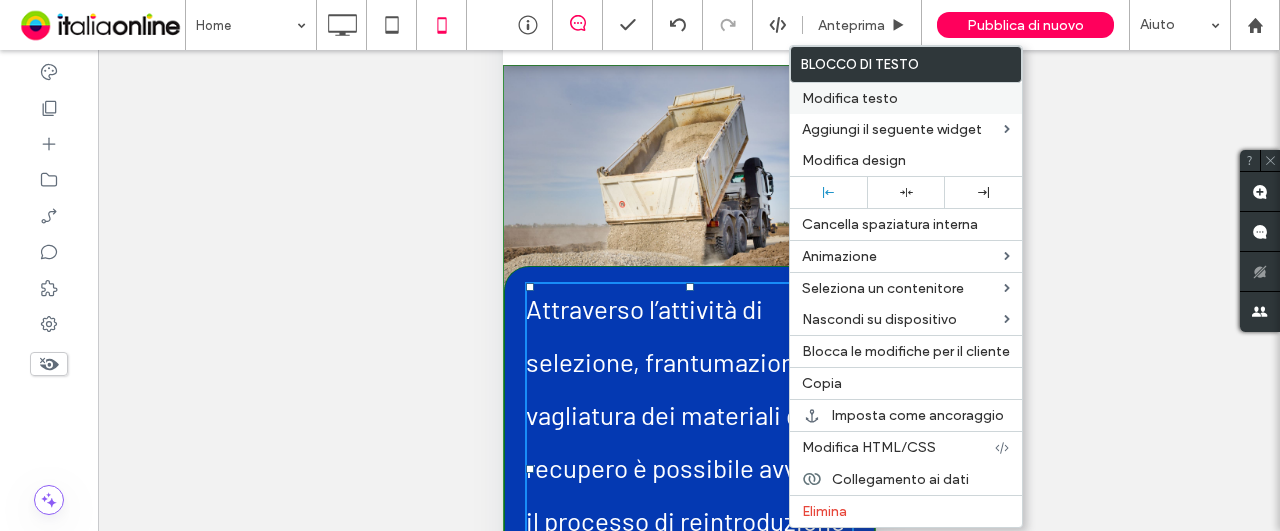 click on "Modifica testo" at bounding box center [850, 98] 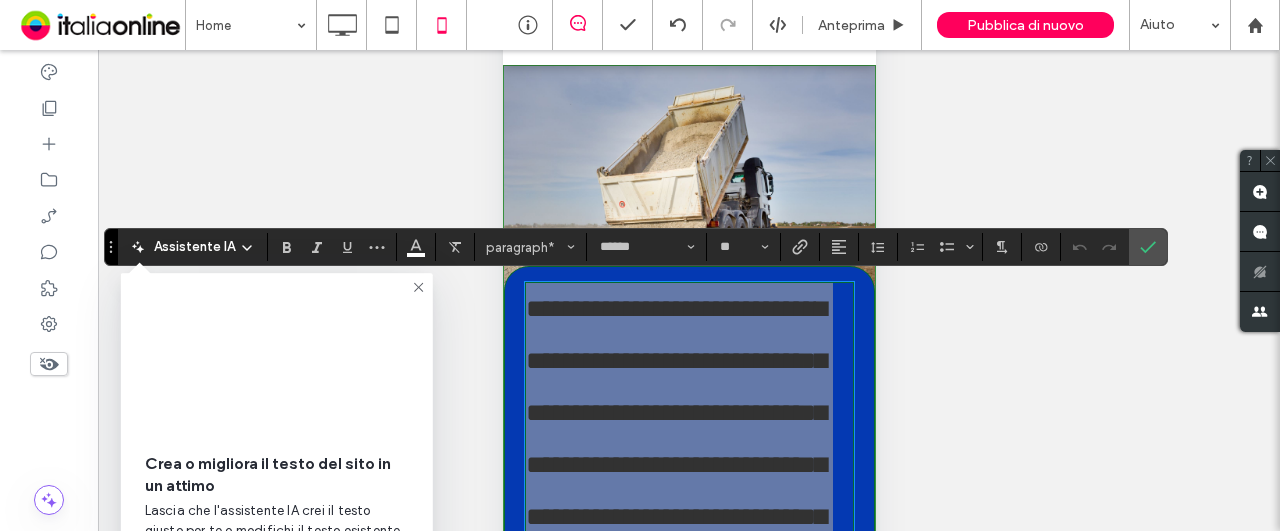 click on "Mostrare?
Sì
Mostrare?
Sì
Mostrare?
Sì
Mostrare?
Sì
Mostrare?
Sì
Mostrare?
Sì
Mostrare?
Sì
Mostrare?
Sì" at bounding box center (689, 315) 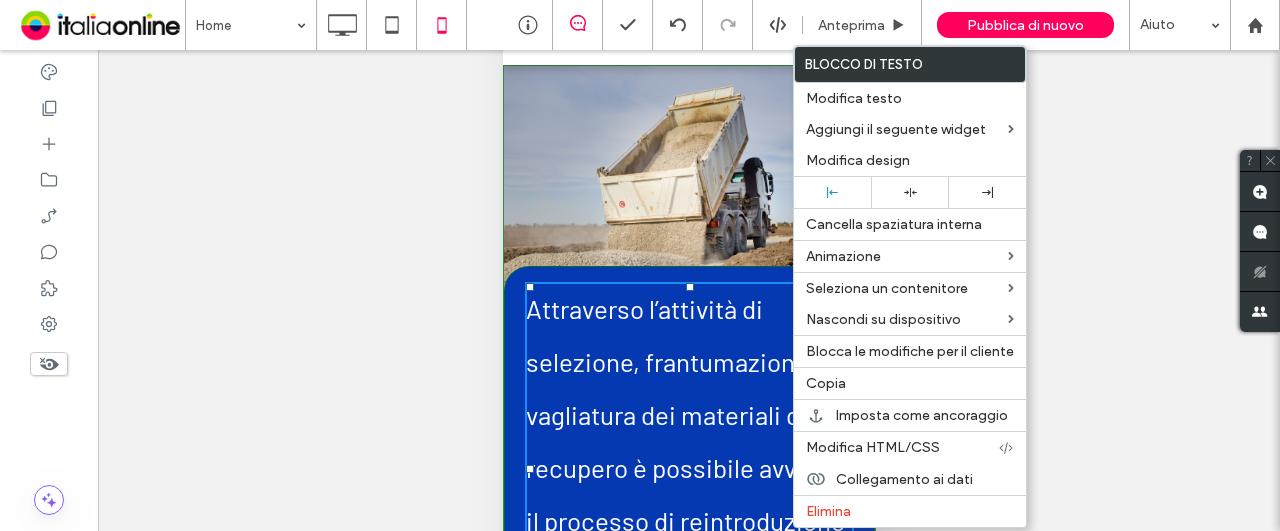 click on "Mostrare?
Sì
Mostrare?
Sì
Mostrare?
Sì
Mostrare?
Sì
Mostrare?
Sì
Mostrare?
Sì
Mostrare?
Sì
Mostrare?
Sì" at bounding box center (689, 315) 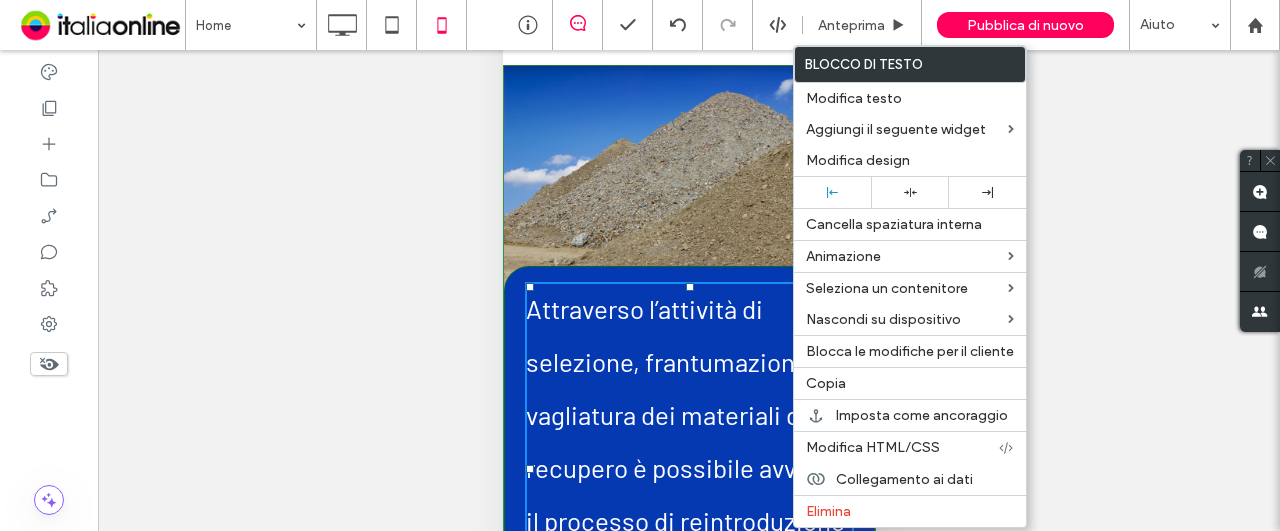 click on "Mostrare?
Sì
Mostrare?
Sì
Mostrare?
Sì
Mostrare?
Sì
Mostrare?
Sì
Mostrare?
Sì
Mostrare?
Sì
Mostrare?
Sì" at bounding box center [689, 315] 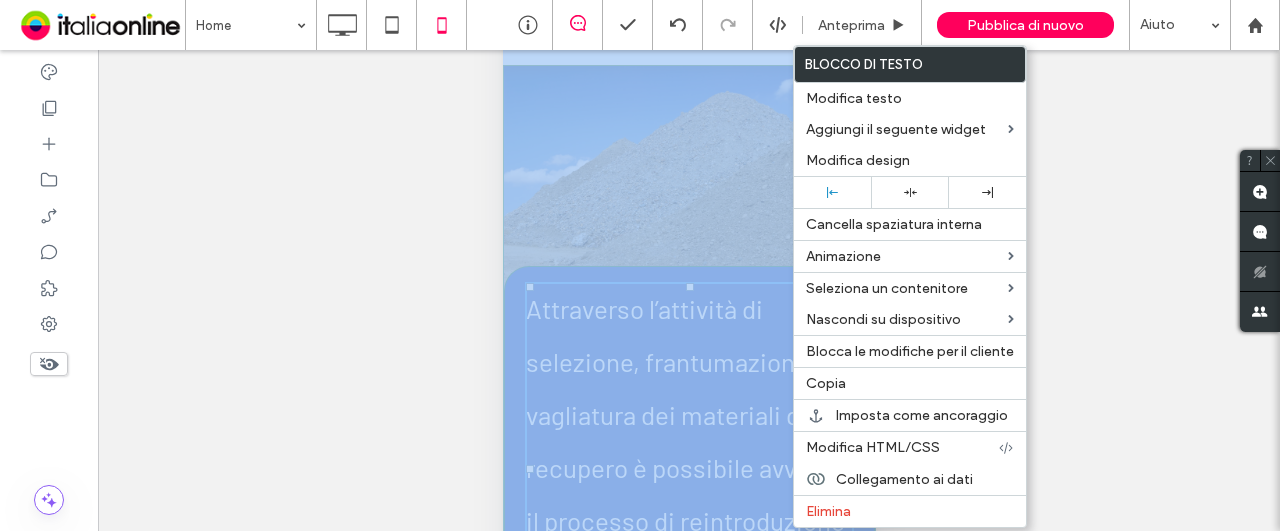 click on "Mostrare?
Sì
Mostrare?
Sì
Mostrare?
Sì
Mostrare?
Sì
Mostrare?
Sì
Mostrare?
Sì
Mostrare?
Sì
Mostrare?
Sì" at bounding box center [689, 315] 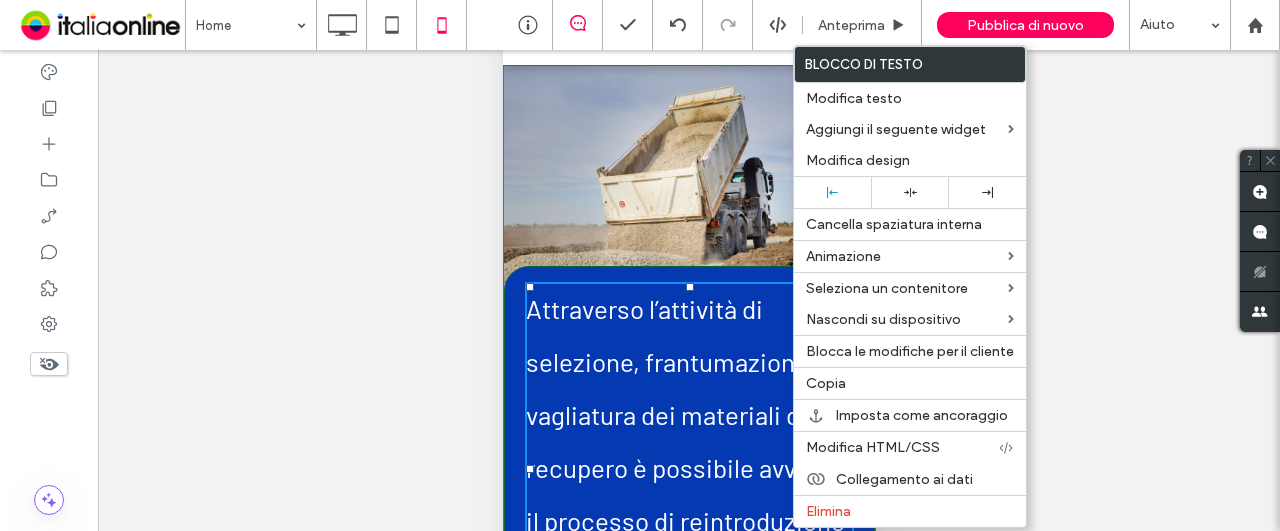 click on "Mostrare?
Sì
Mostrare?
Sì
Mostrare?
Sì
Mostrare?
Sì
Mostrare?
Sì
Mostrare?
Sì
Mostrare?
Sì
Mostrare?
Sì" at bounding box center [689, 315] 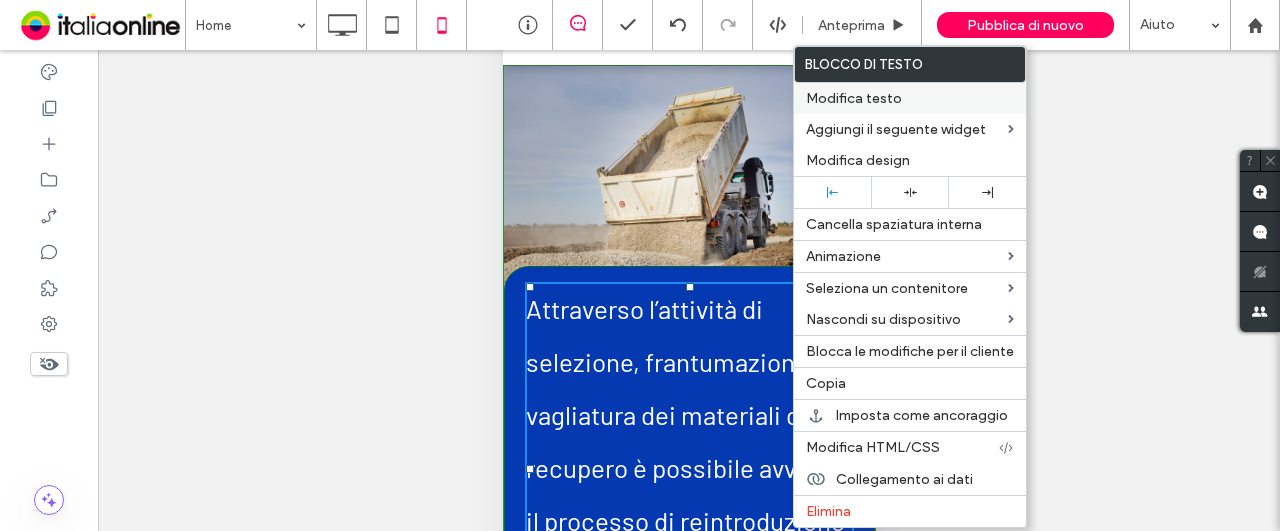 click on "Modifica testo" at bounding box center [854, 98] 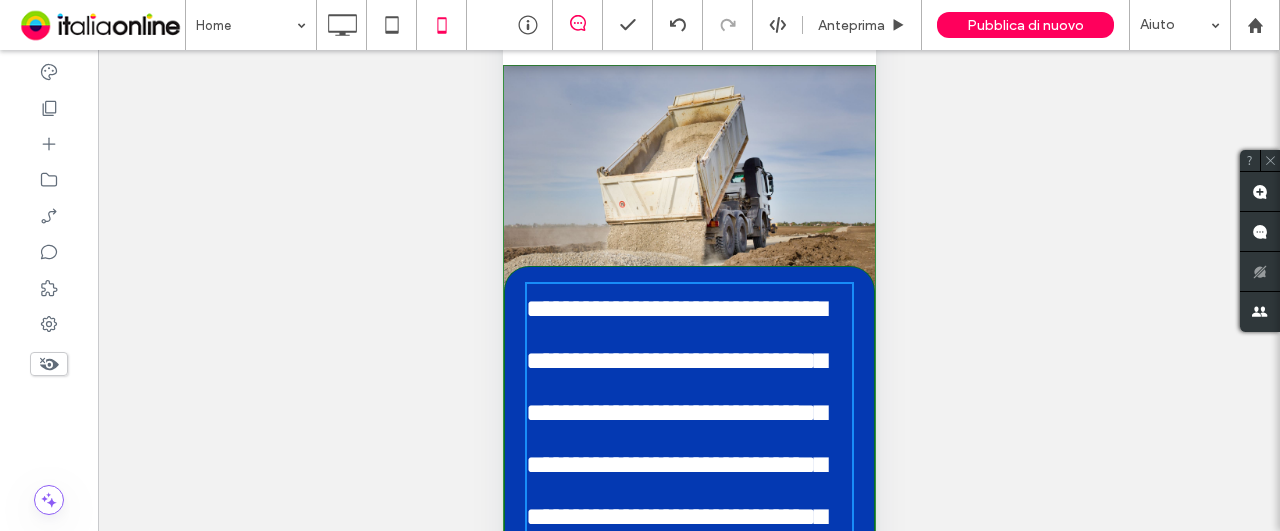 type on "******" 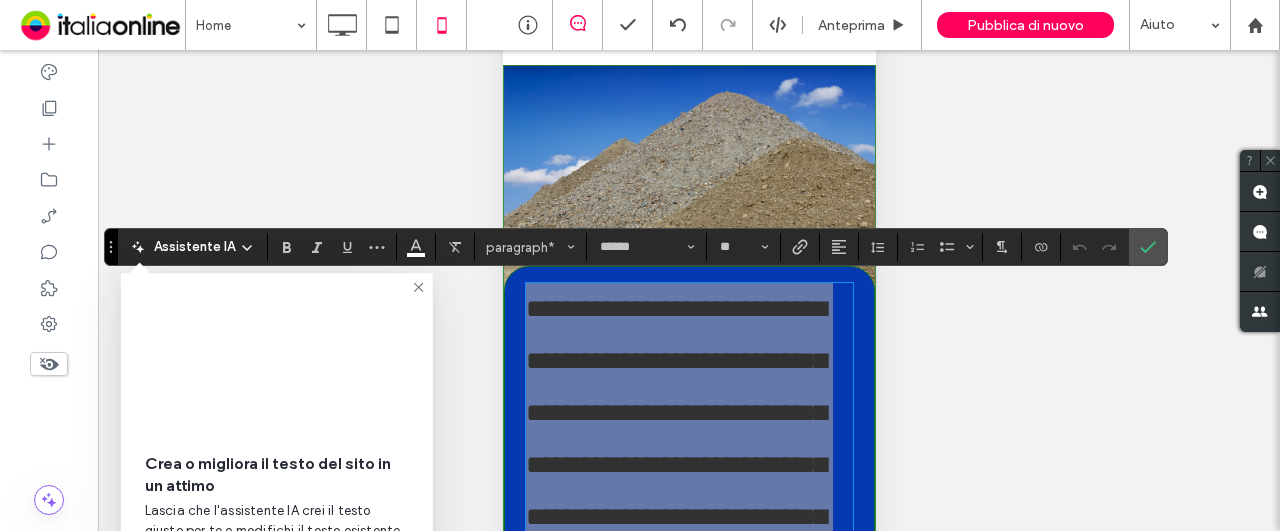 click on "Mostrare?
Sì
Mostrare?
Sì
Mostrare?
Sì
Mostrare?
Sì
Mostrare?
Sì
Mostrare?
Sì
Mostrare?
Sì
Mostrare?
Sì" at bounding box center (689, 315) 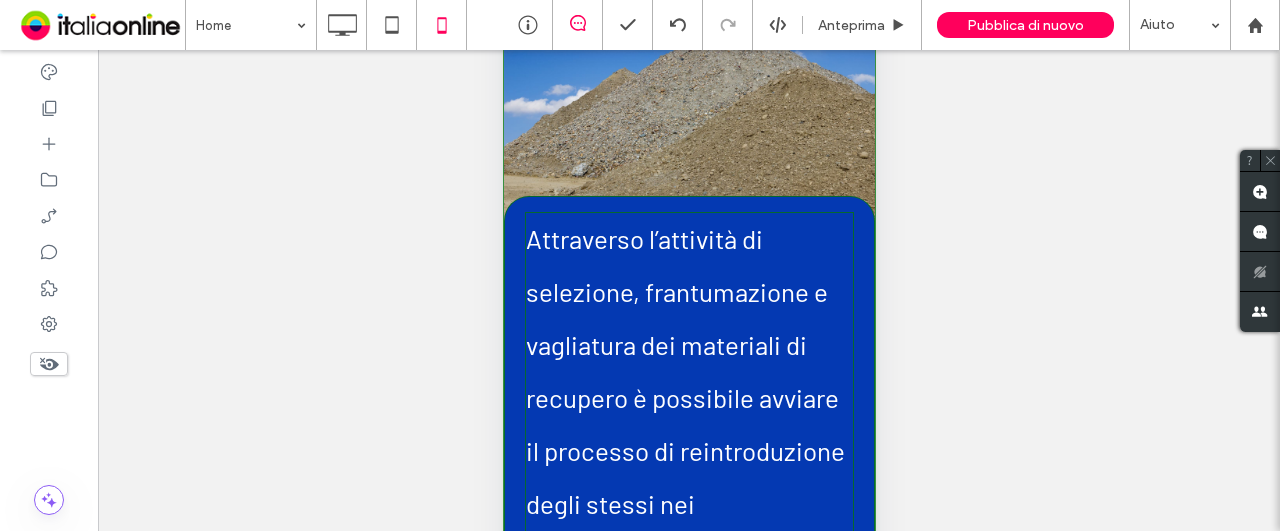 scroll, scrollTop: 200, scrollLeft: 0, axis: vertical 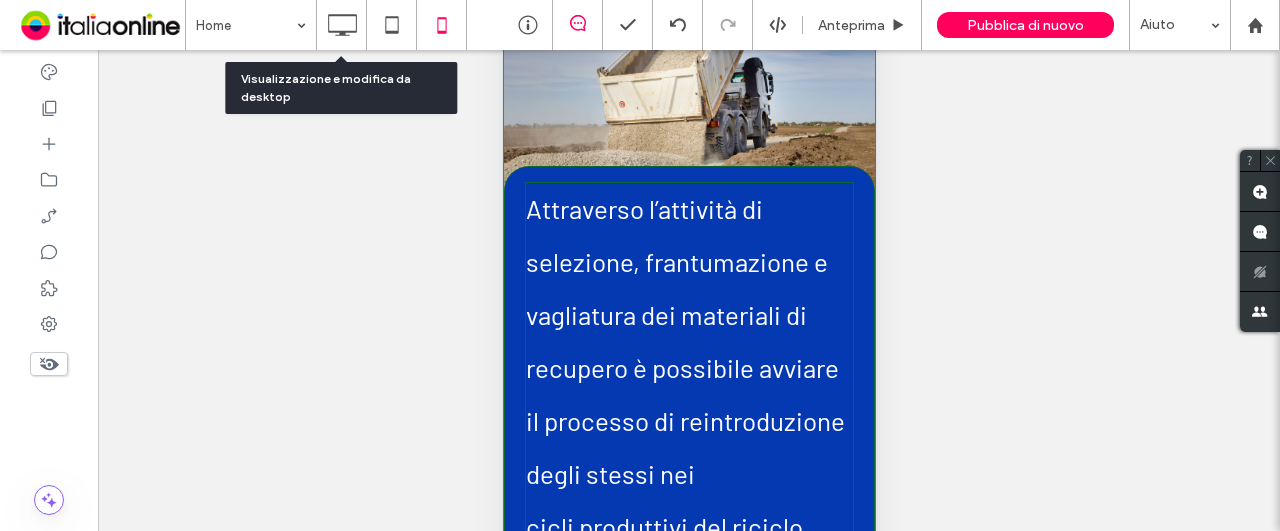 click 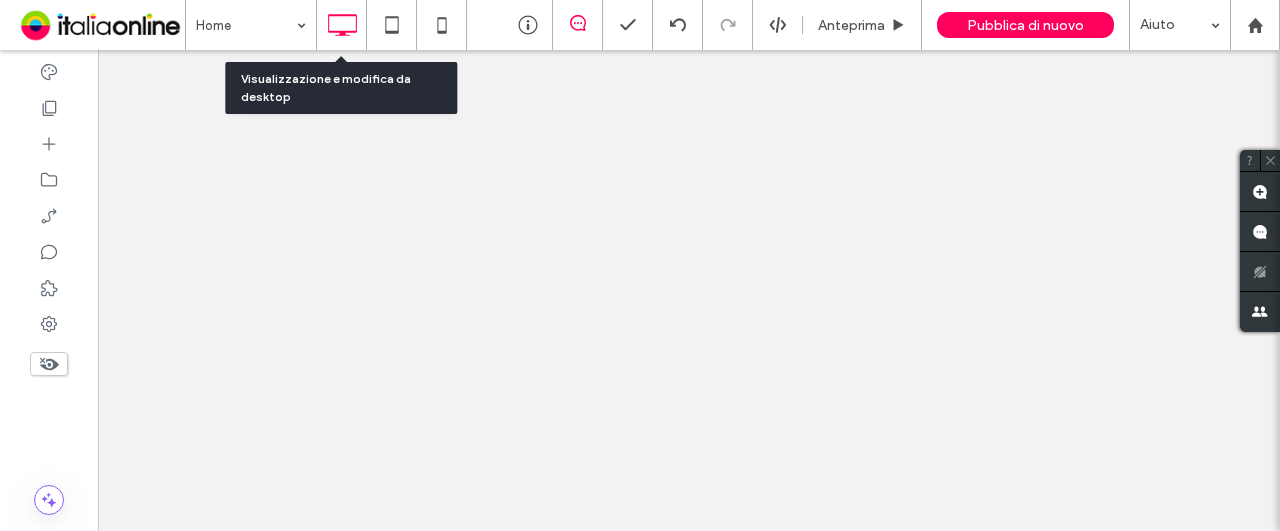 scroll, scrollTop: 0, scrollLeft: 0, axis: both 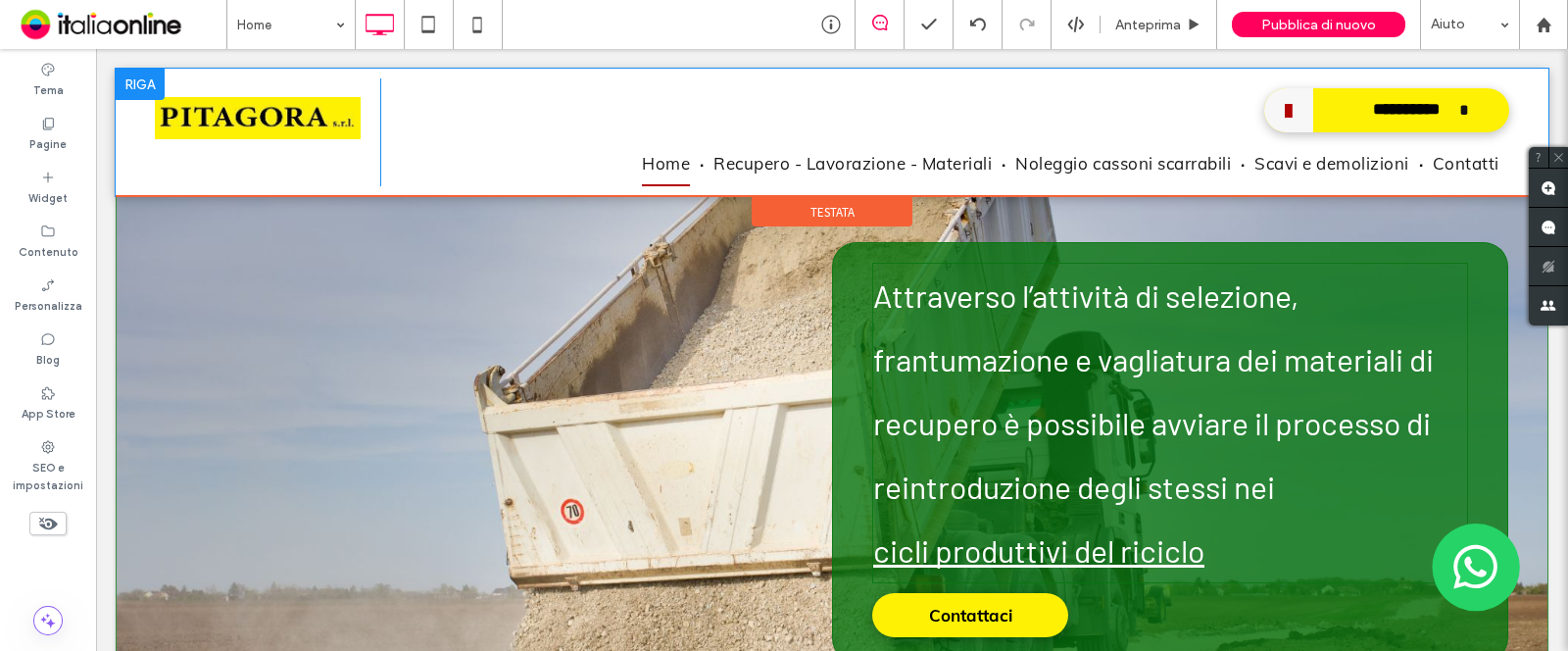 drag, startPoint x: 708, startPoint y: 582, endPoint x: 489, endPoint y: 124, distance: 507.66623 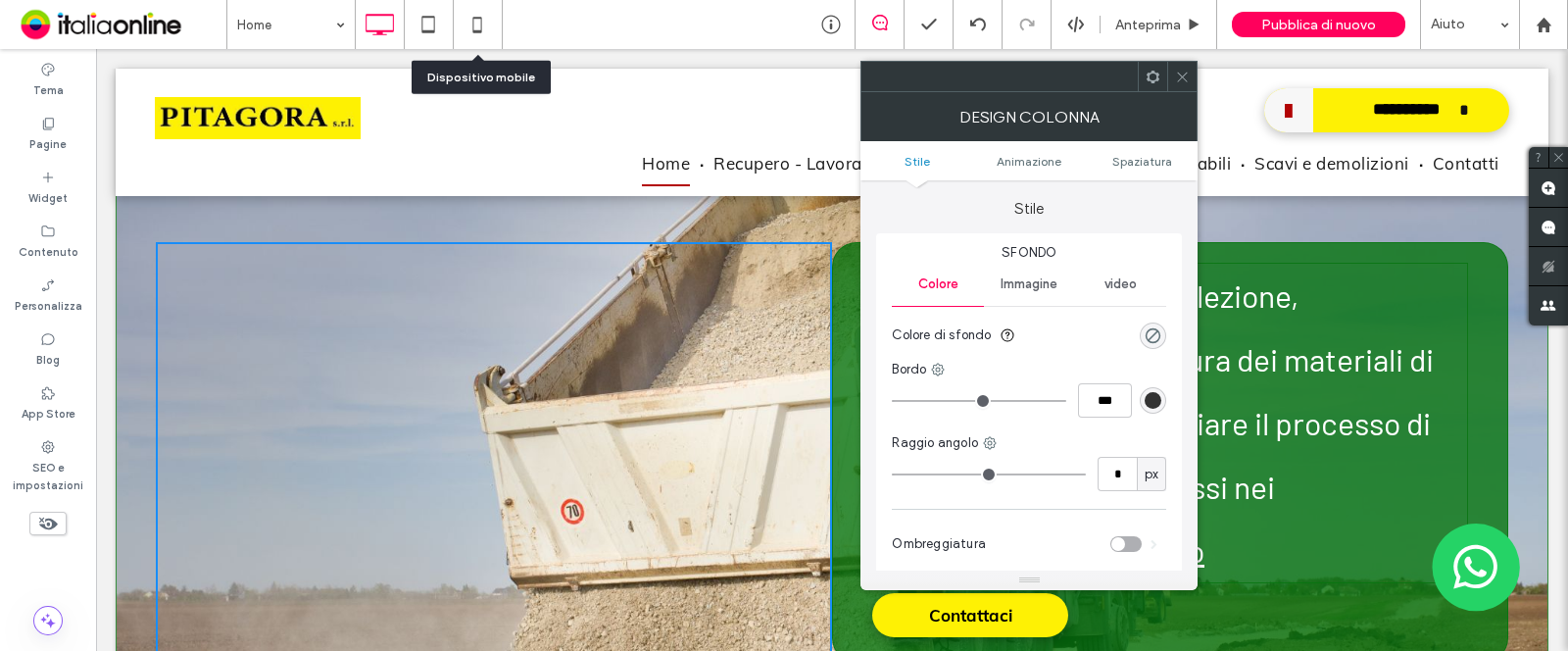 drag, startPoint x: 480, startPoint y: 25, endPoint x: 490, endPoint y: 88, distance: 63.78871 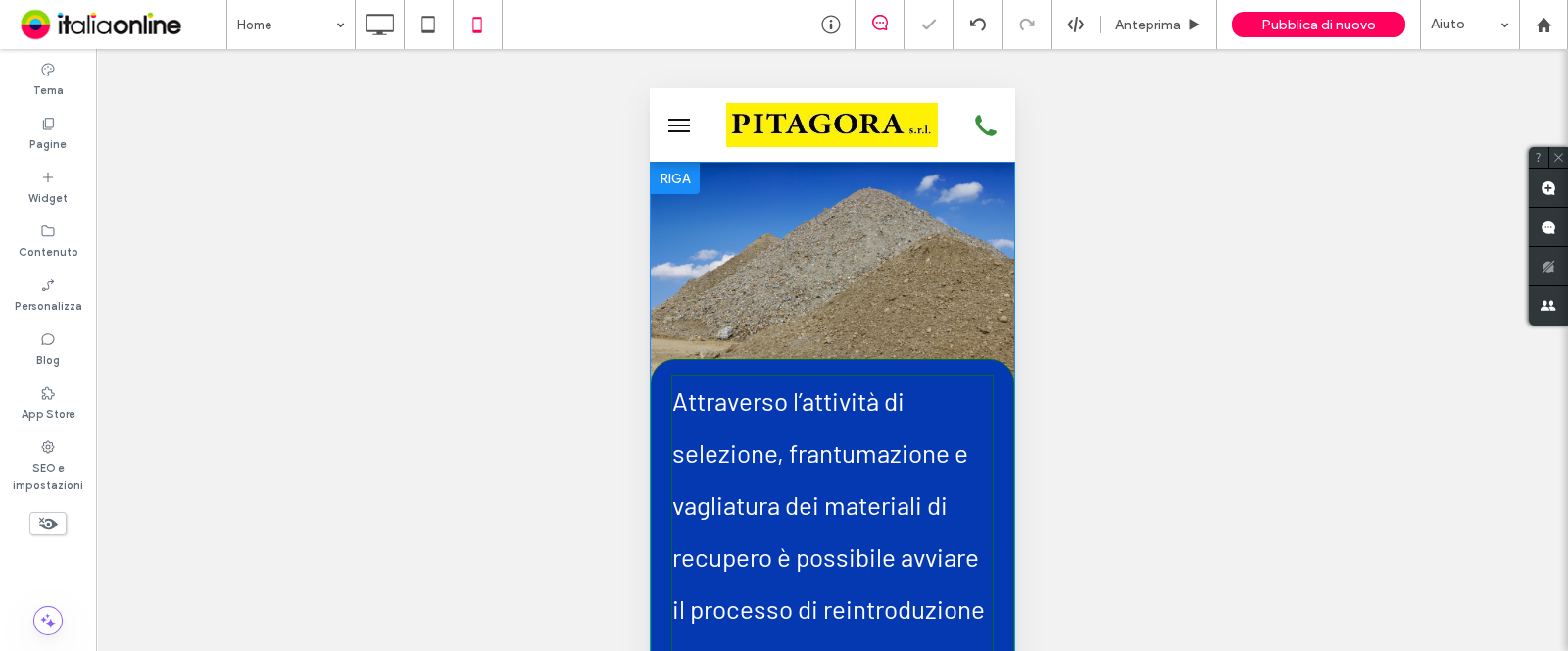 scroll, scrollTop: 0, scrollLeft: 0, axis: both 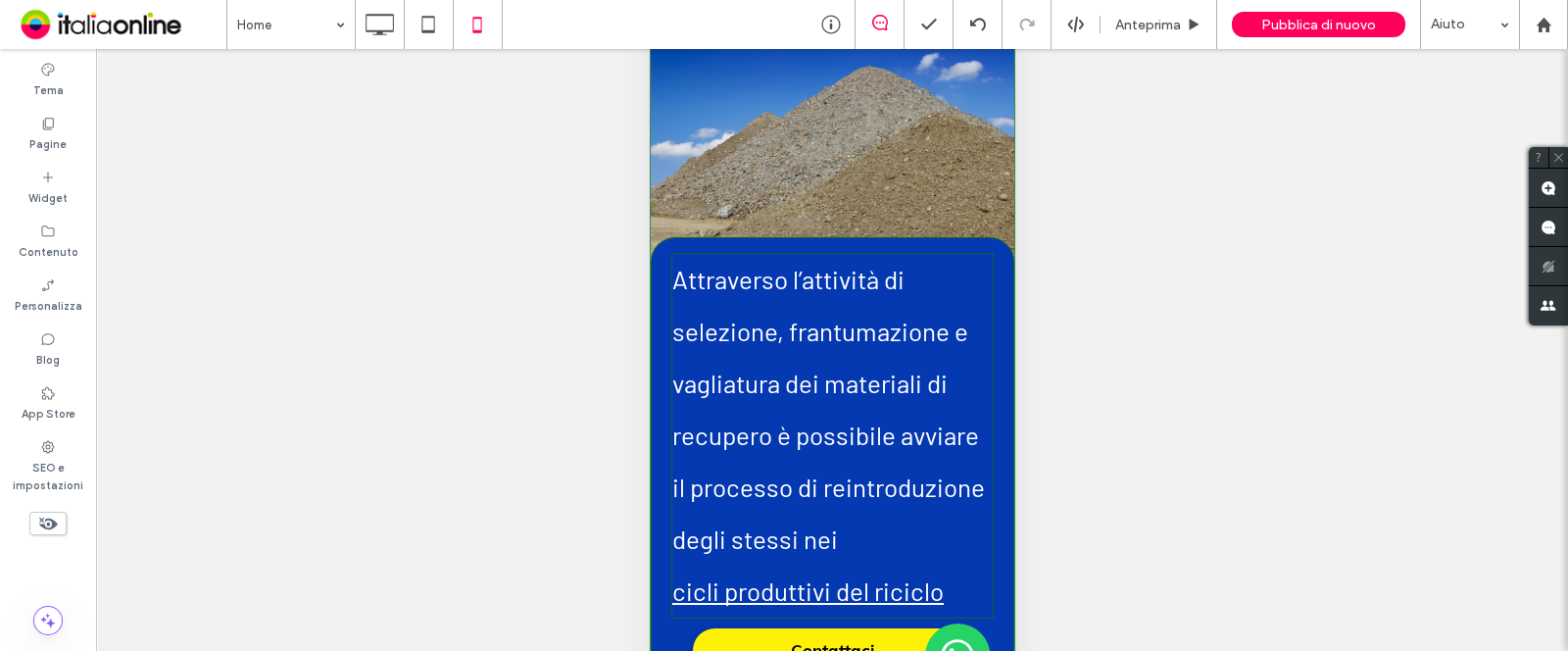 click on "Mostrare?
Sì
Mostrare?
Sì
Mostrare?
Sì
Mostrare?
Sì
Mostrare?
Sì
Mostrare?
Sì
Mostrare?
Sì
Mostrare?
Sì
Mostrare?
Sì
Mostrare?
Sì
Mostrare?
Sì
Mostrare?
Sì" at bounding box center (832, 375) 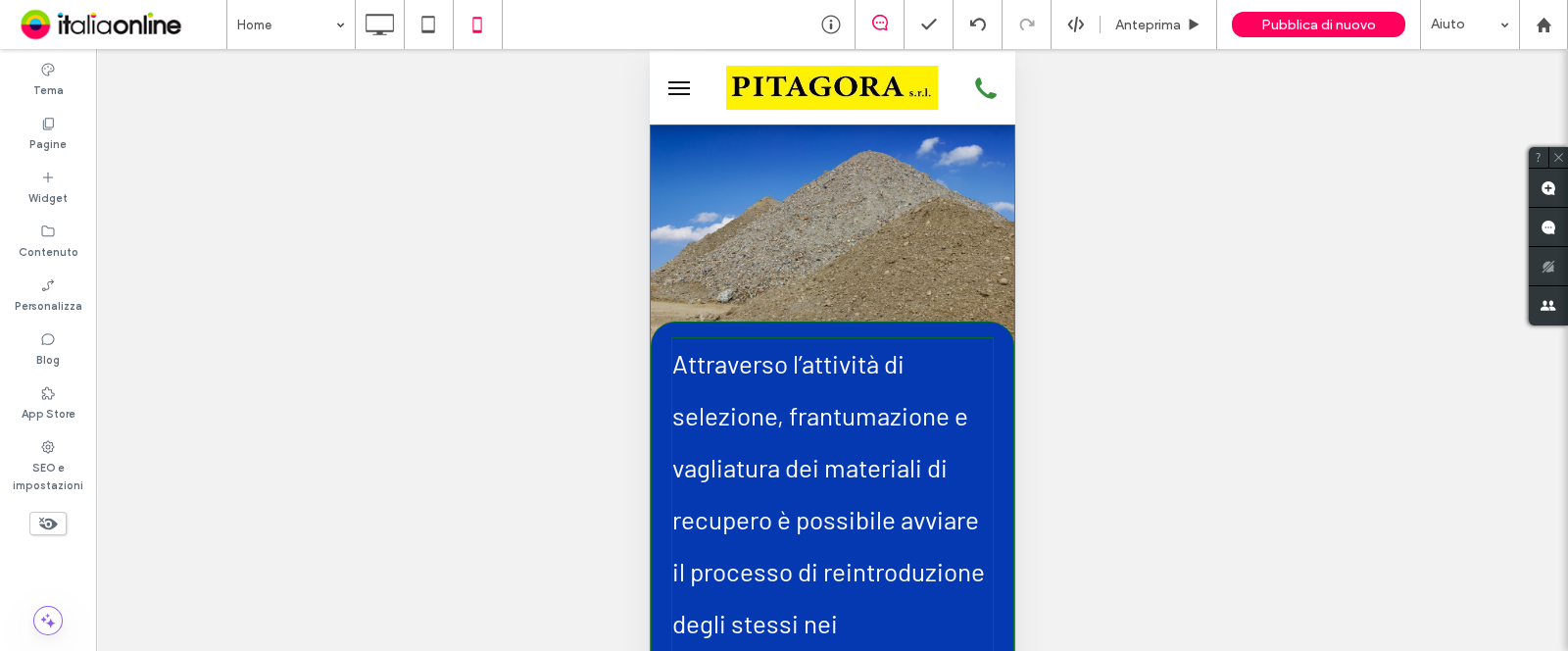 scroll, scrollTop: 0, scrollLeft: 0, axis: both 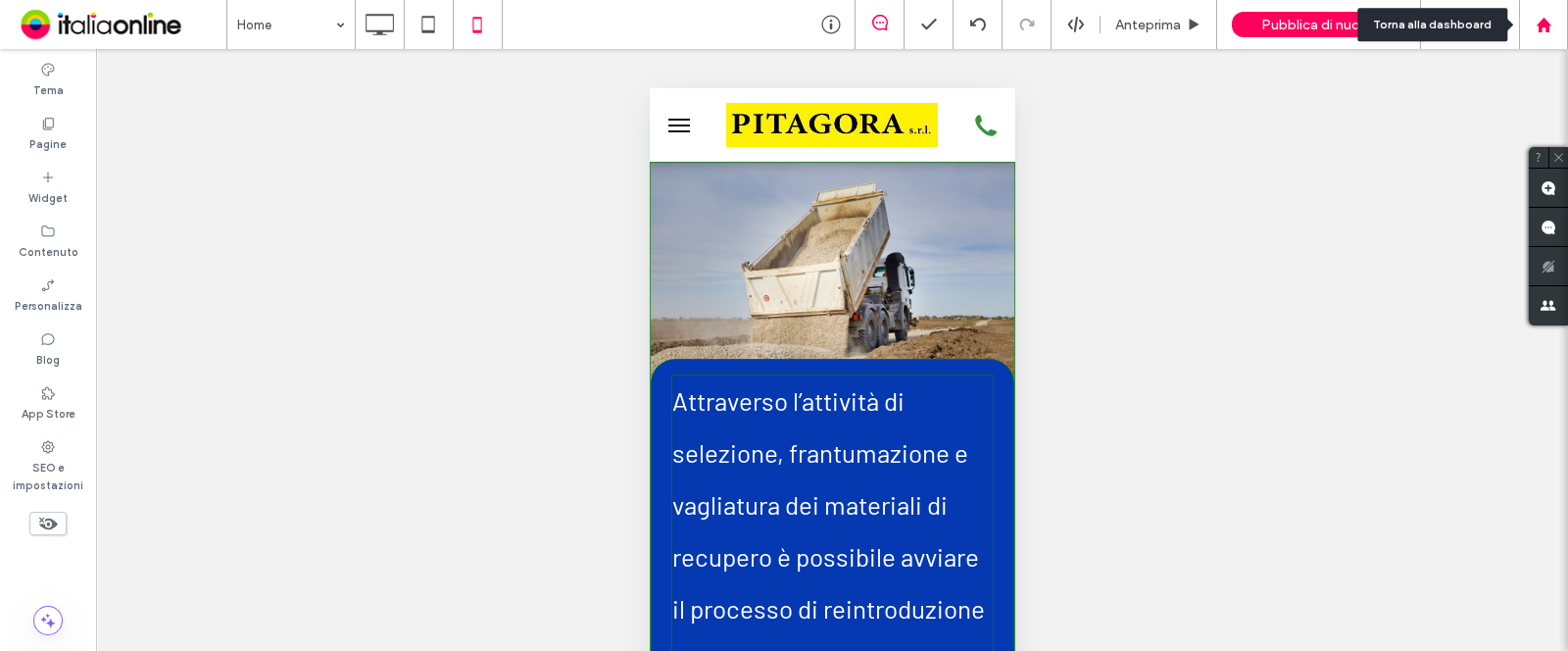 click 